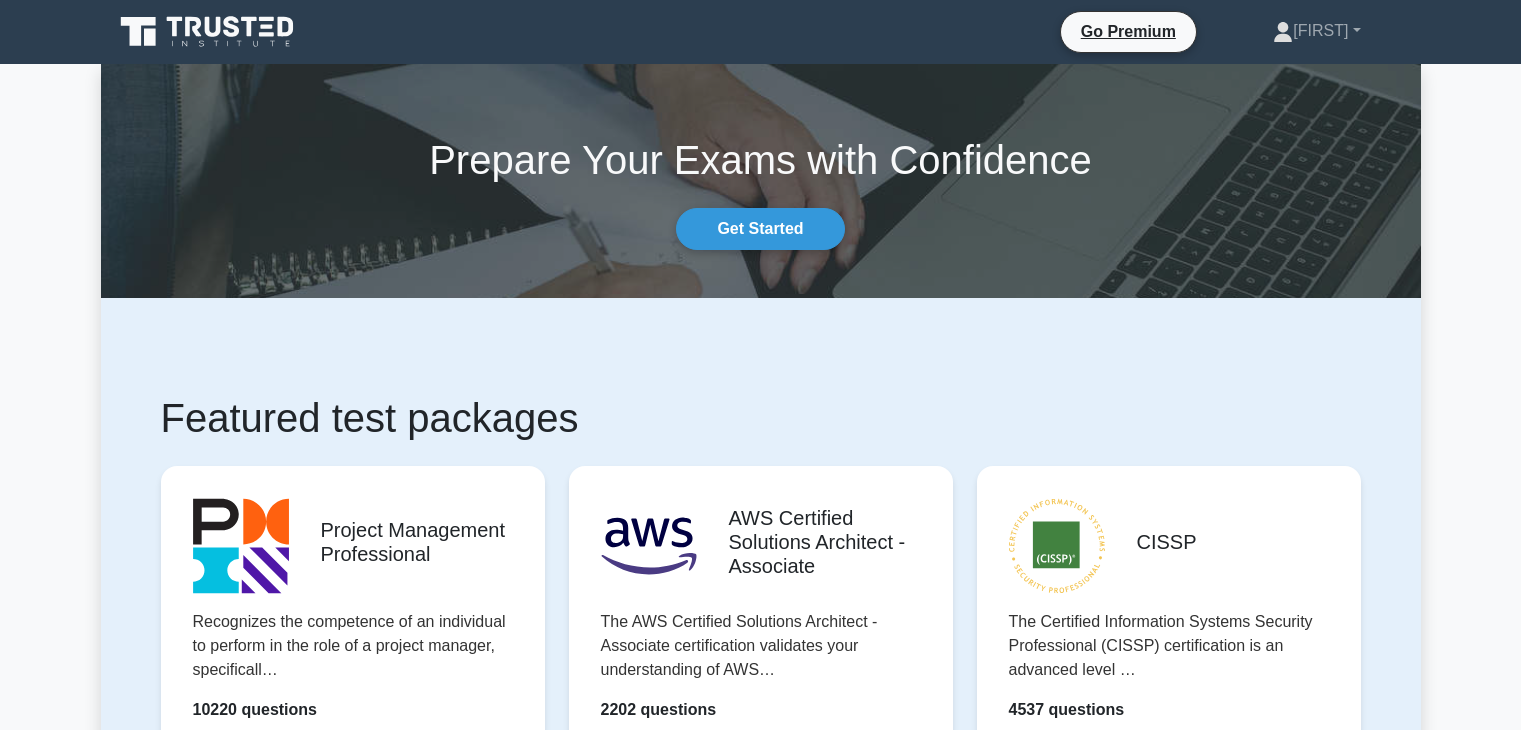 scroll, scrollTop: 0, scrollLeft: 0, axis: both 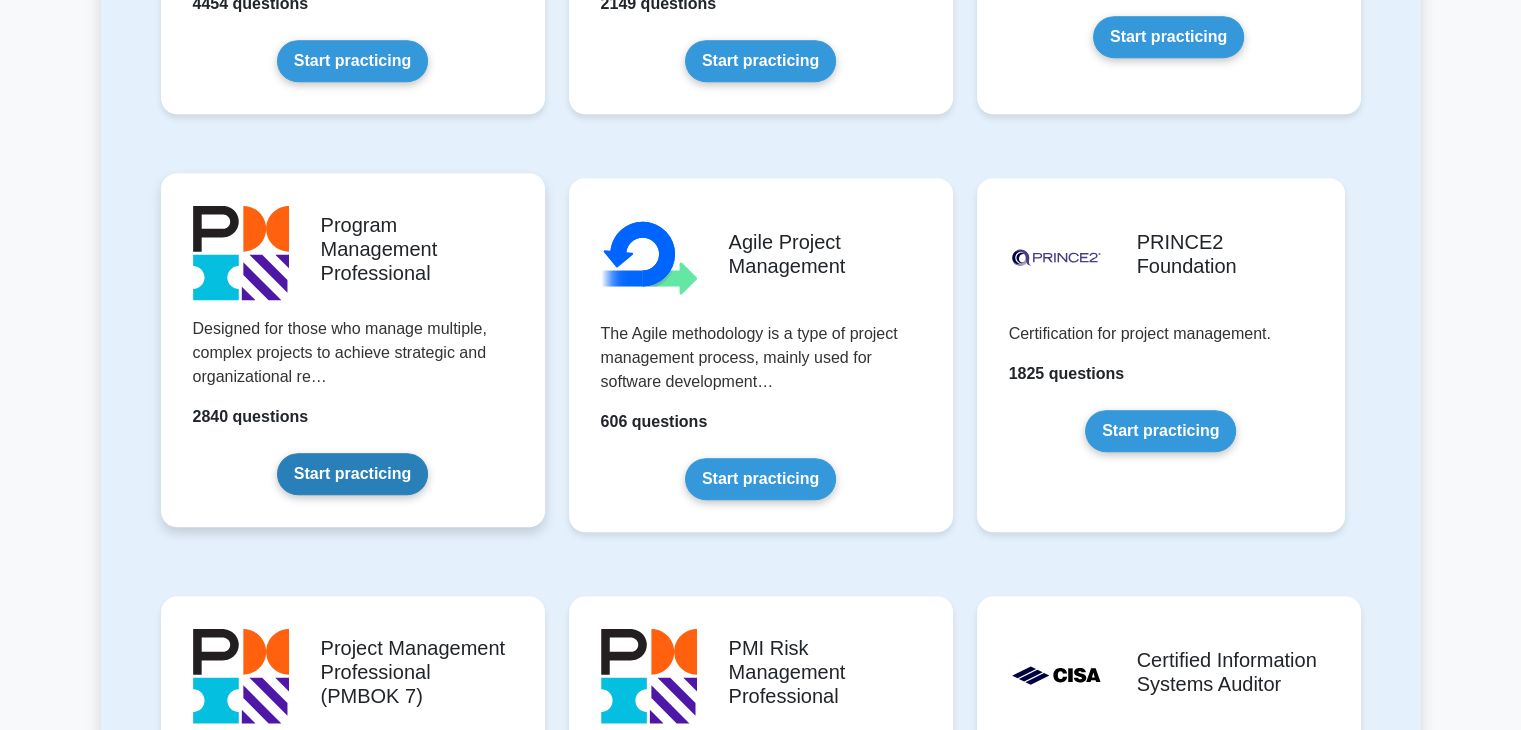 click on "Start practicing" at bounding box center [352, 474] 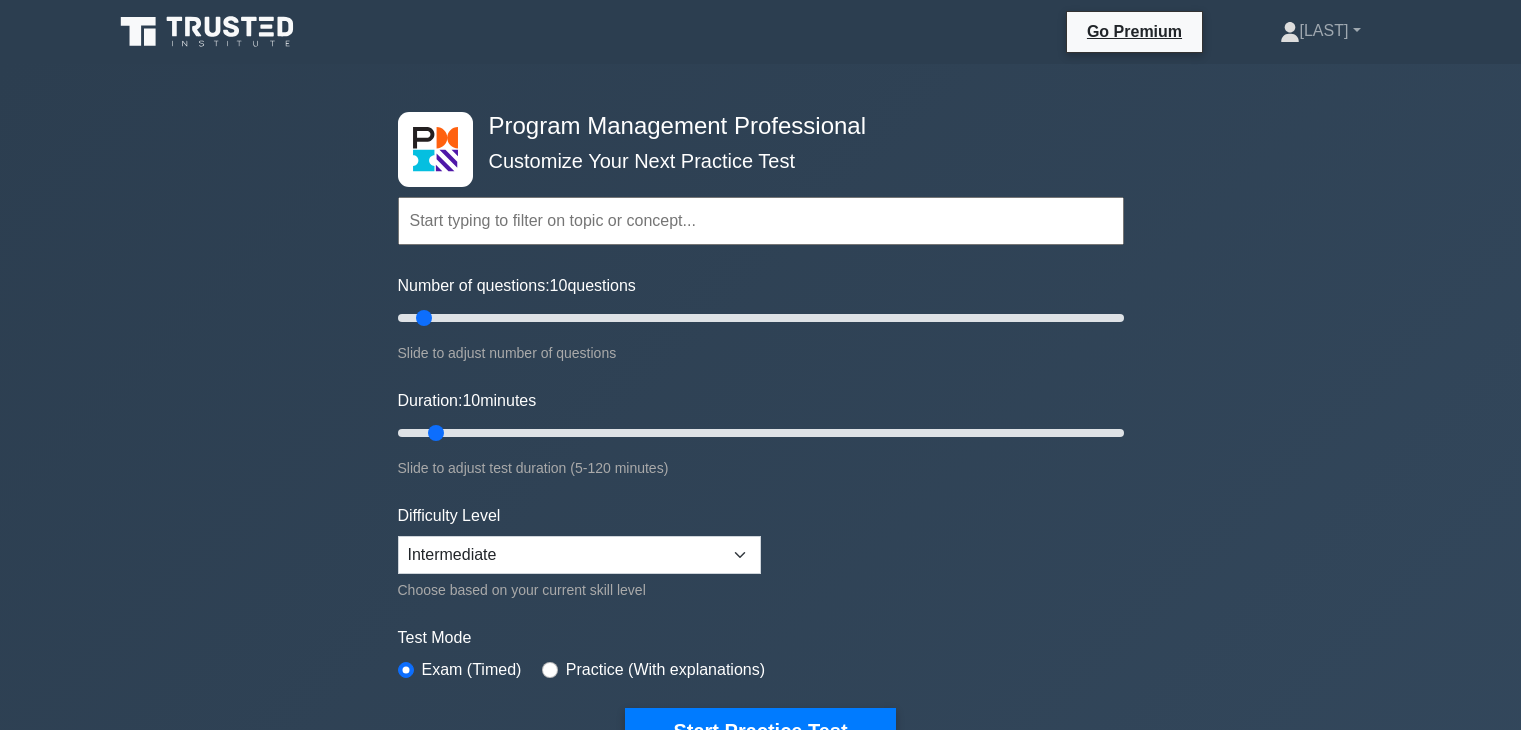 scroll, scrollTop: 0, scrollLeft: 0, axis: both 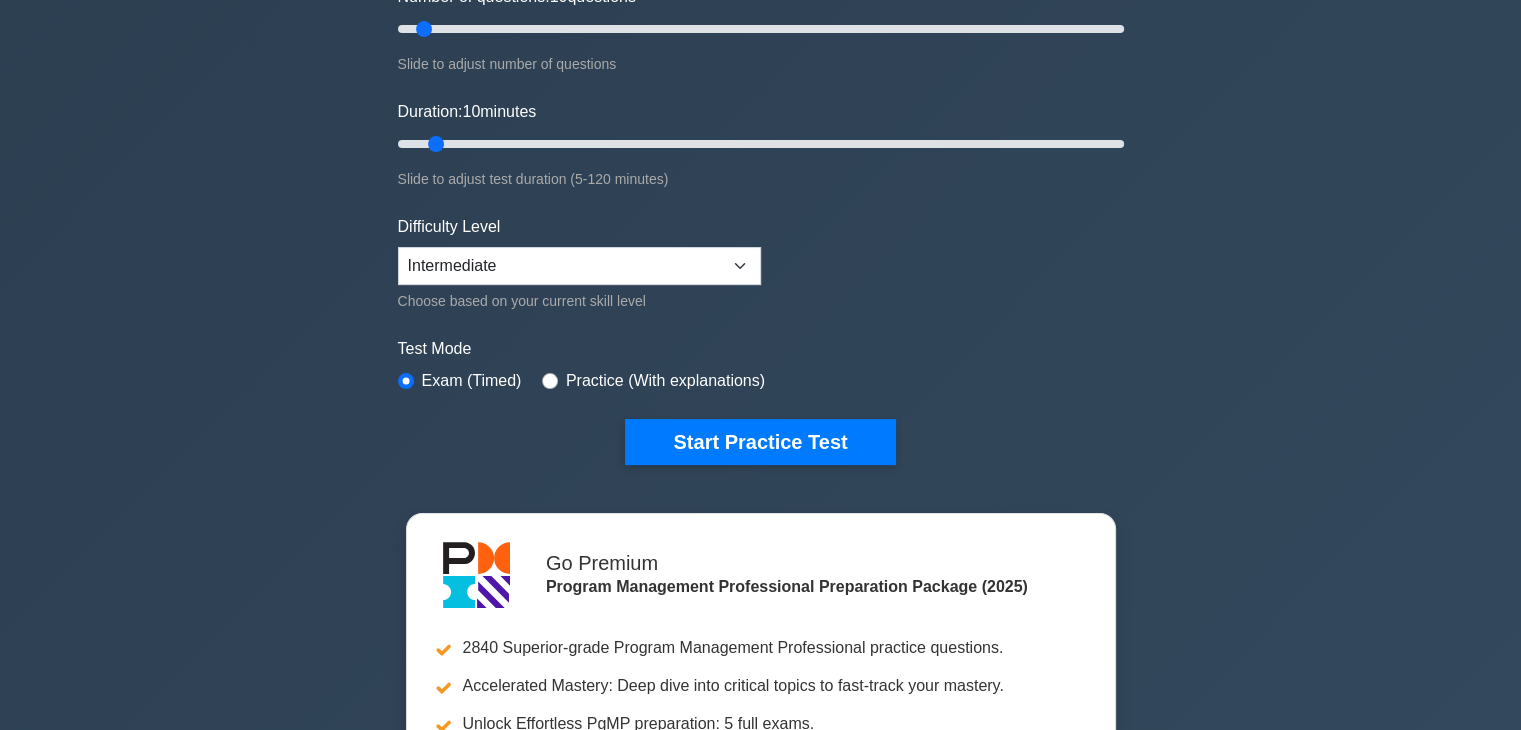 drag, startPoint x: 1527, startPoint y: 98, endPoint x: 1515, endPoint y: 139, distance: 42.72002 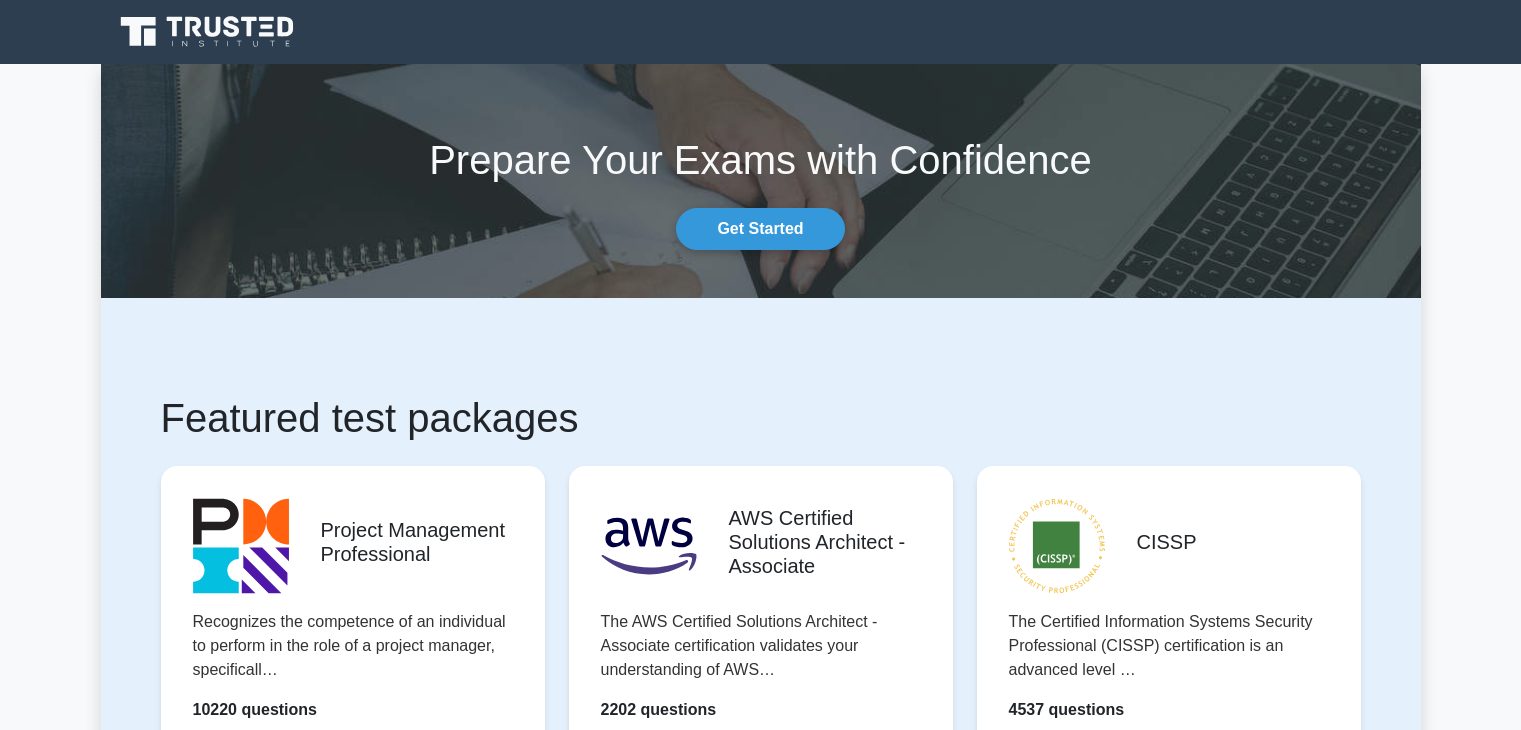 scroll, scrollTop: 524, scrollLeft: 0, axis: vertical 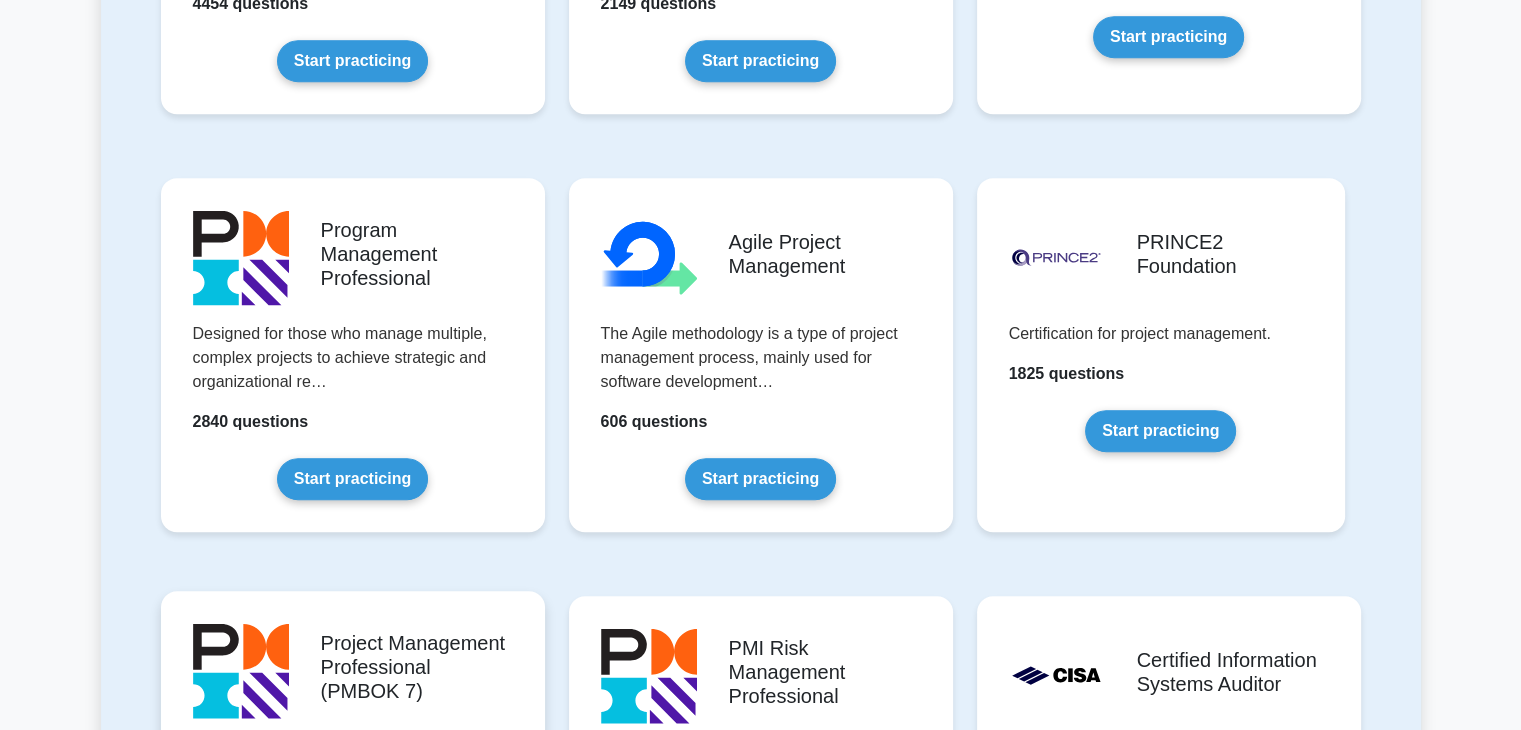 click on "Start practicing" at bounding box center (352, 892) 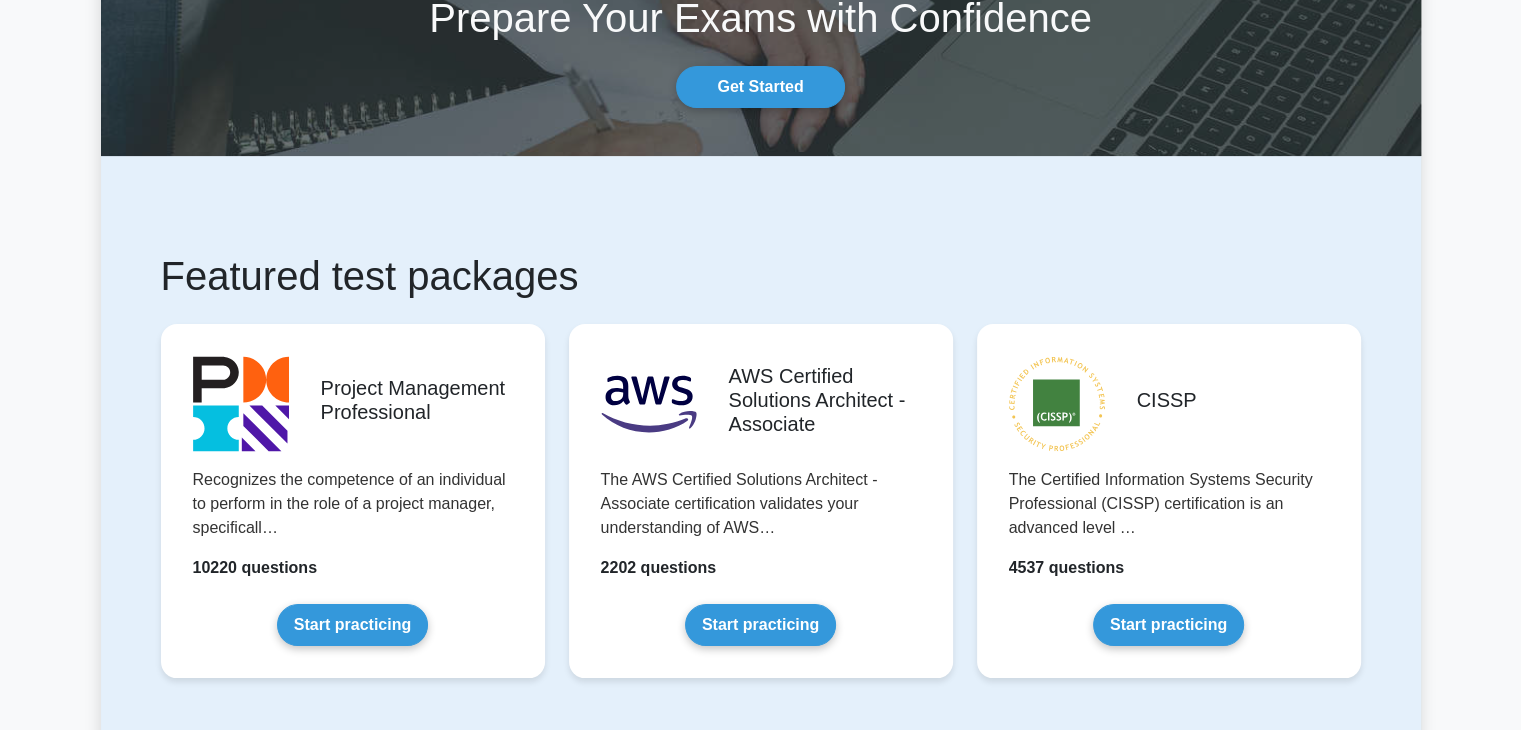 scroll, scrollTop: 141, scrollLeft: 0, axis: vertical 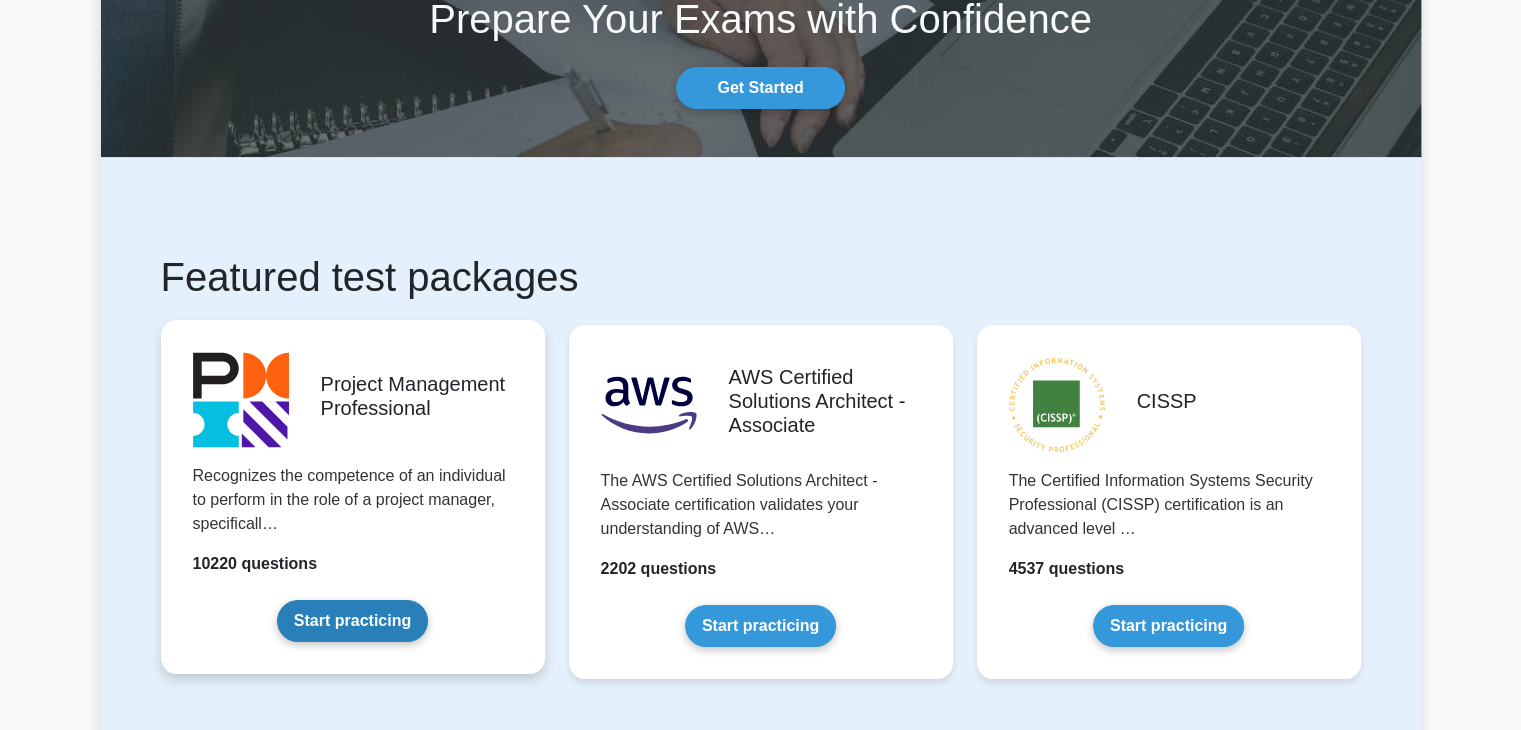 click on "Start practicing" at bounding box center (352, 621) 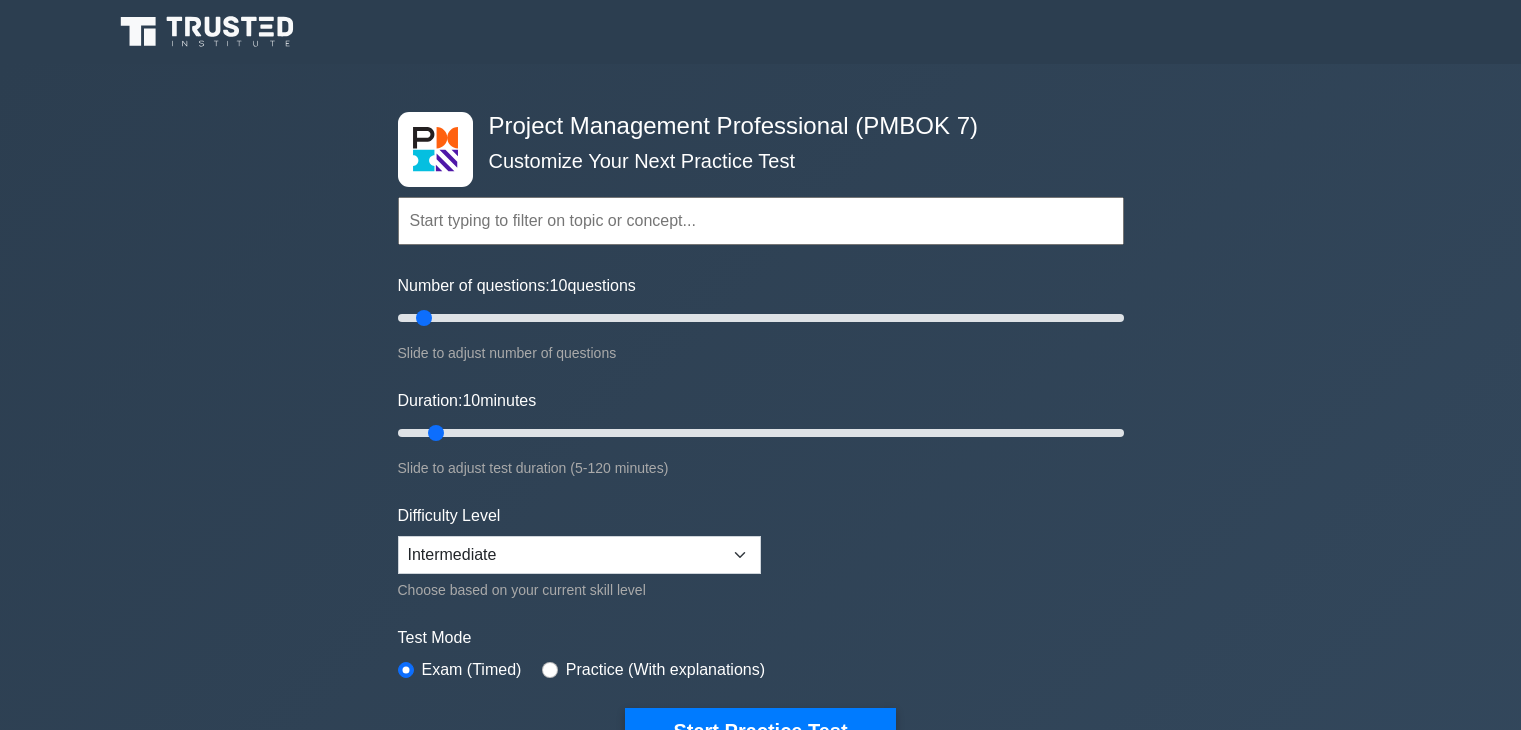 scroll, scrollTop: 0, scrollLeft: 0, axis: both 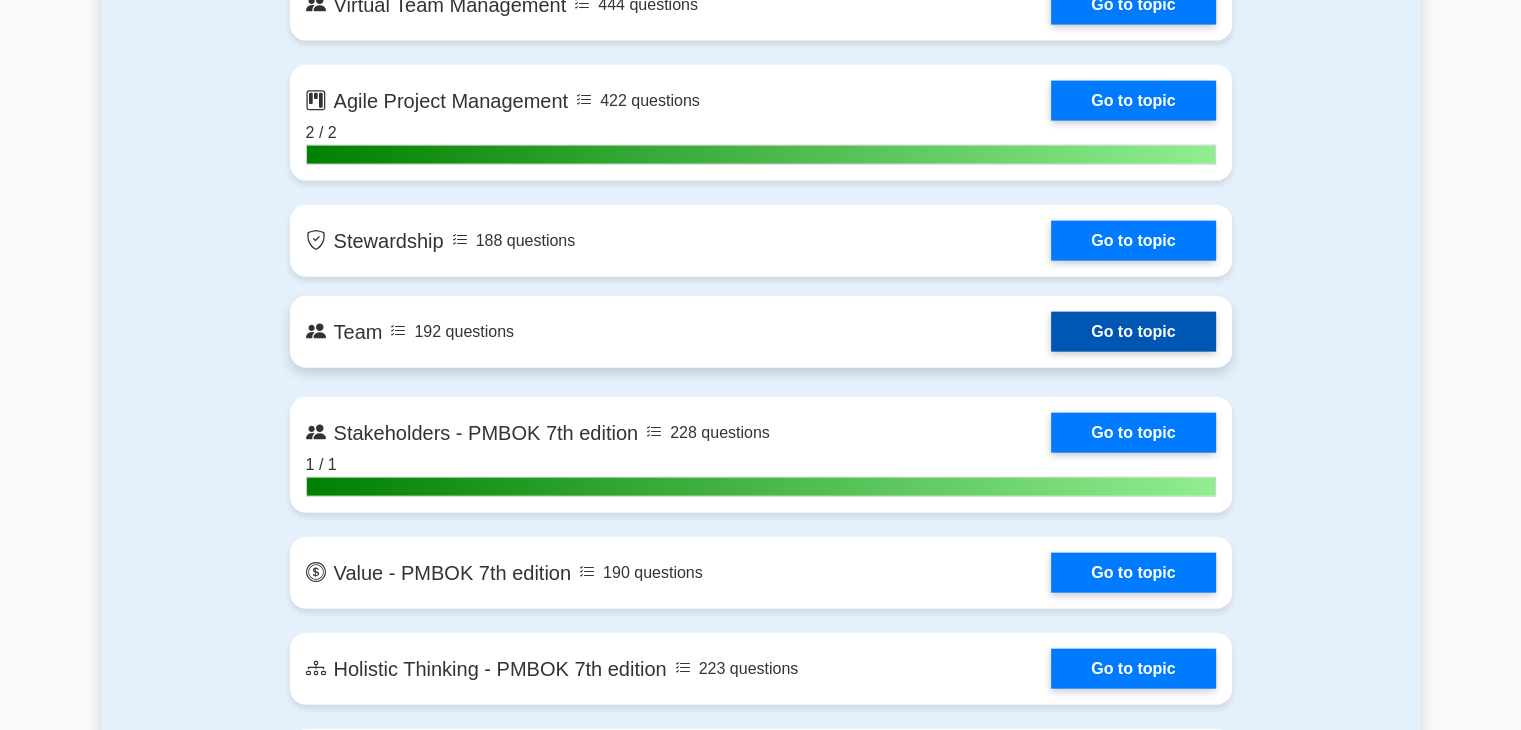click on "Go to topic" at bounding box center (1133, 332) 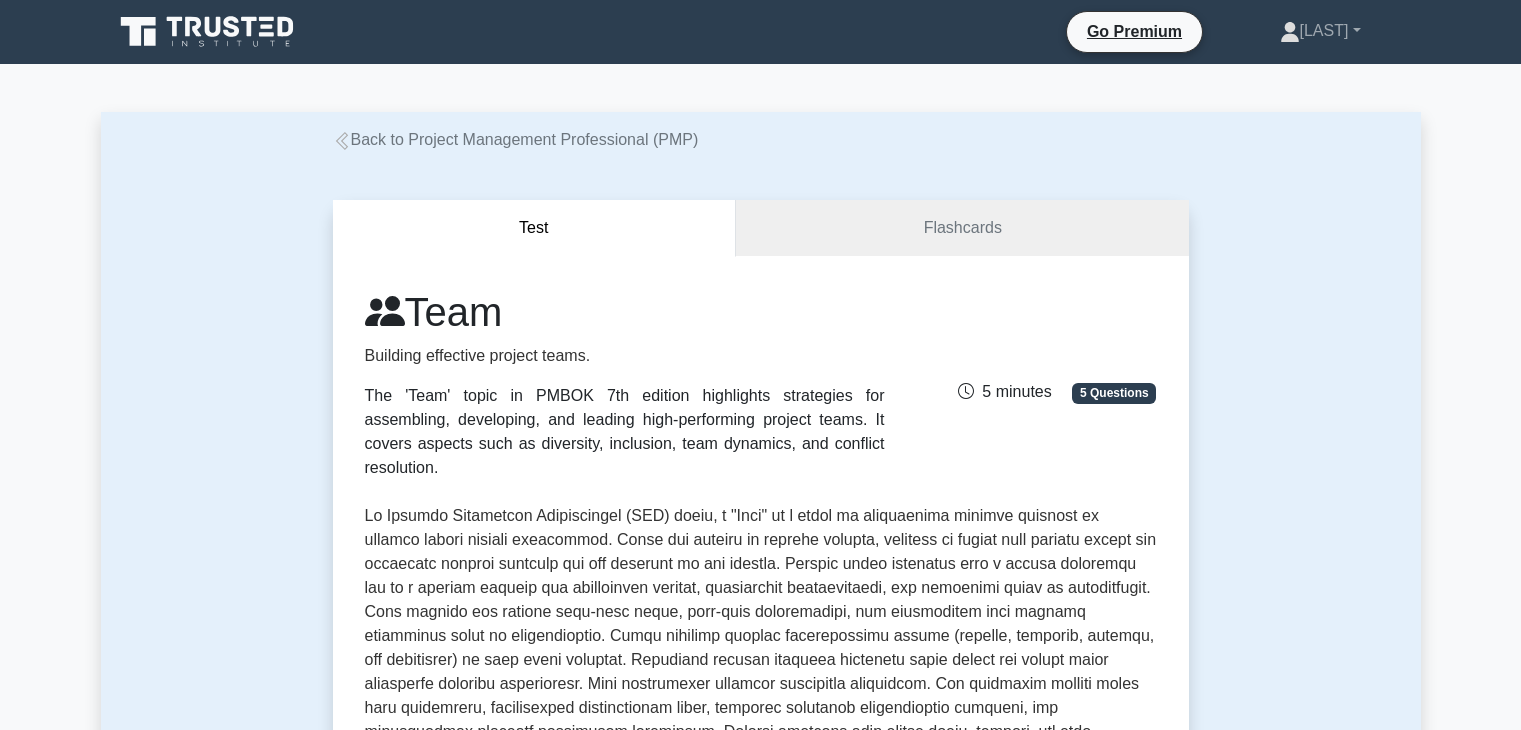 scroll, scrollTop: 0, scrollLeft: 0, axis: both 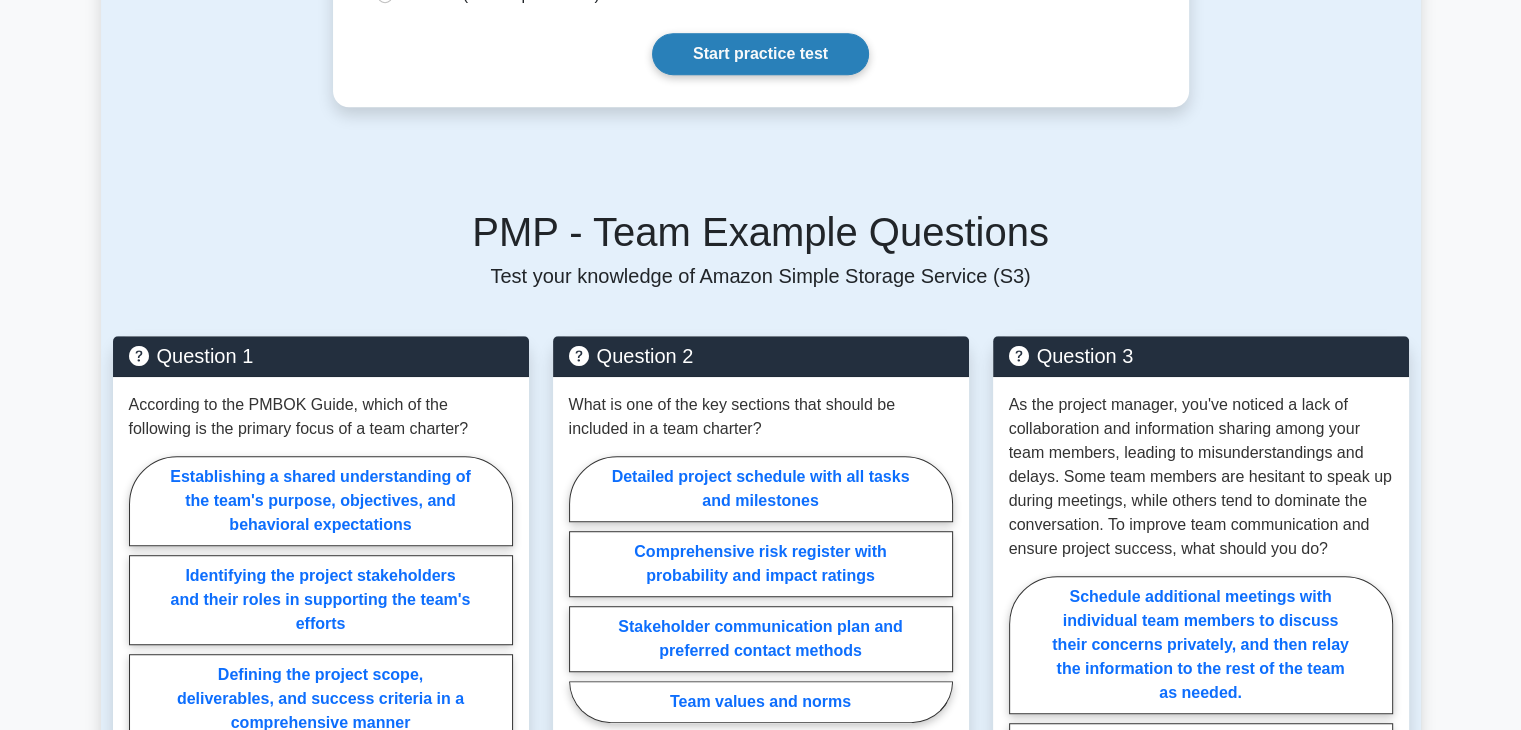 click on "Start practice test" at bounding box center (760, 54) 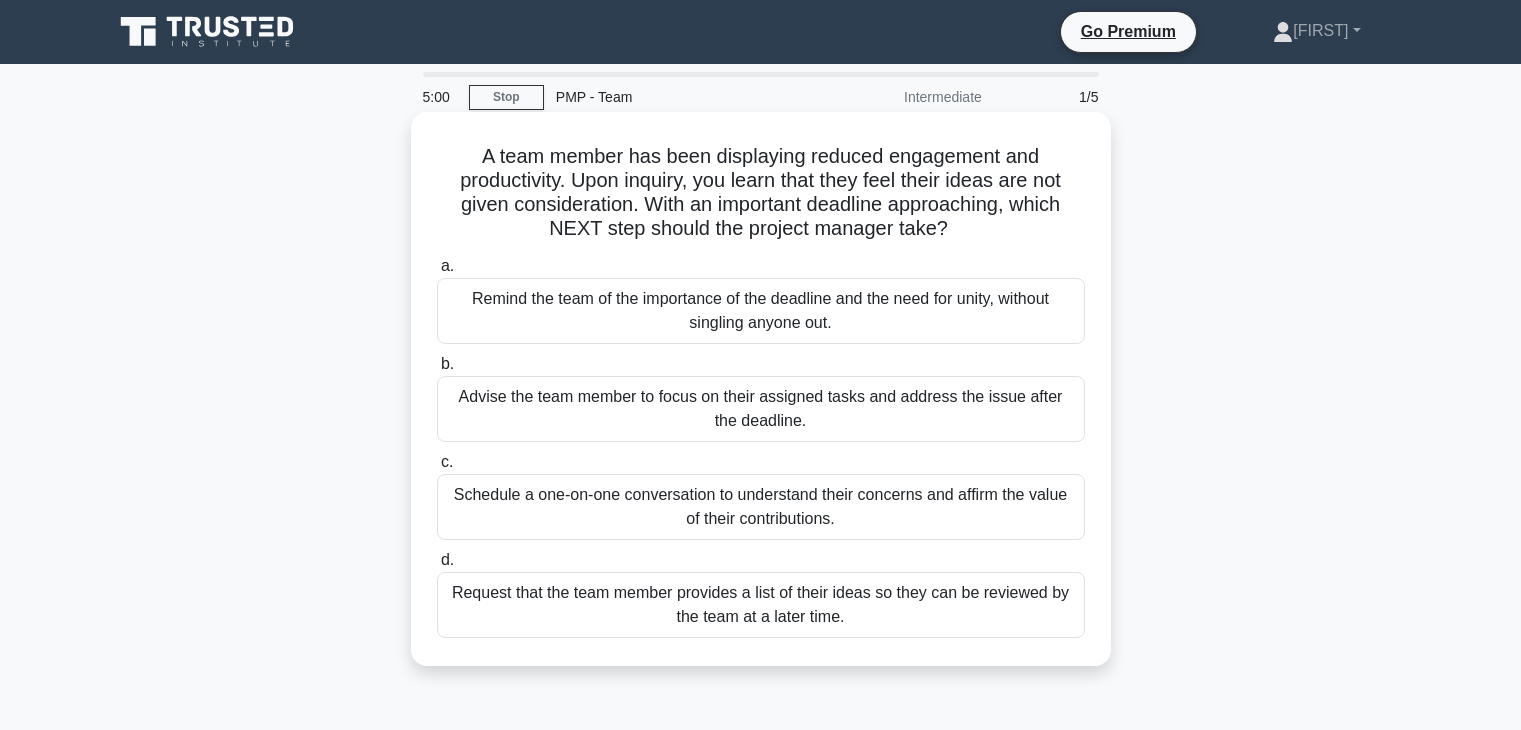 scroll, scrollTop: 0, scrollLeft: 0, axis: both 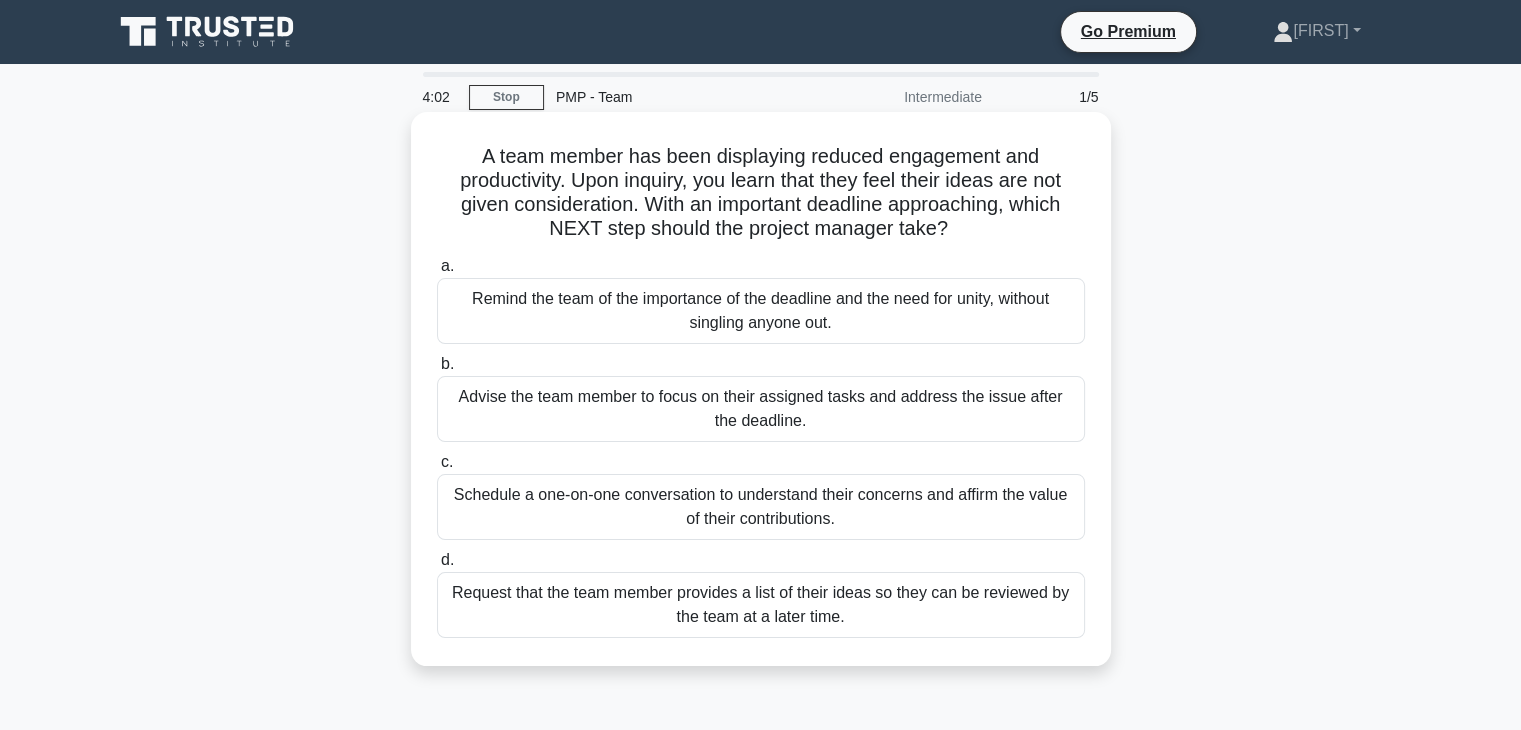 click on "Request that the team member provides a list of their ideas so they can be reviewed by the team at a later time." at bounding box center [761, 605] 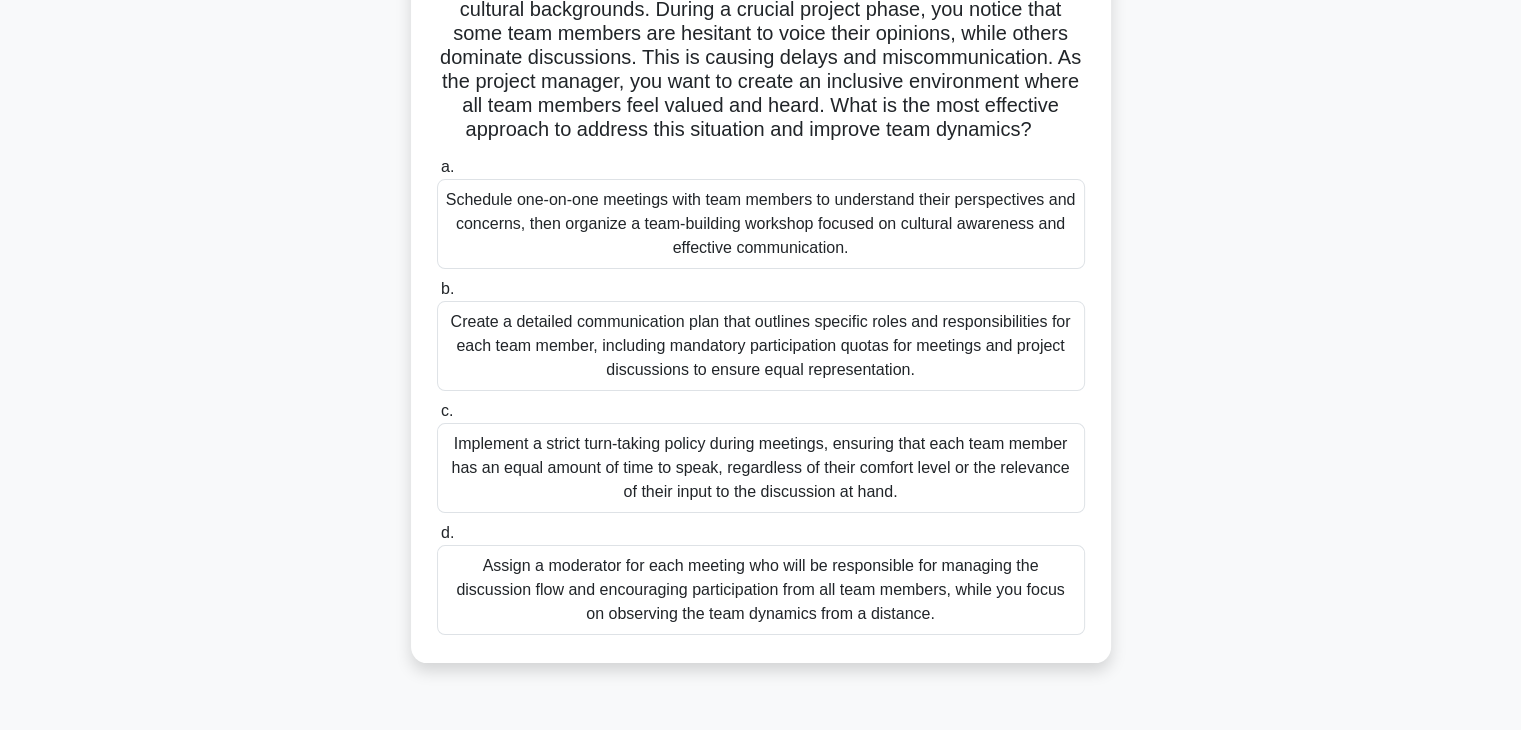 scroll, scrollTop: 176, scrollLeft: 0, axis: vertical 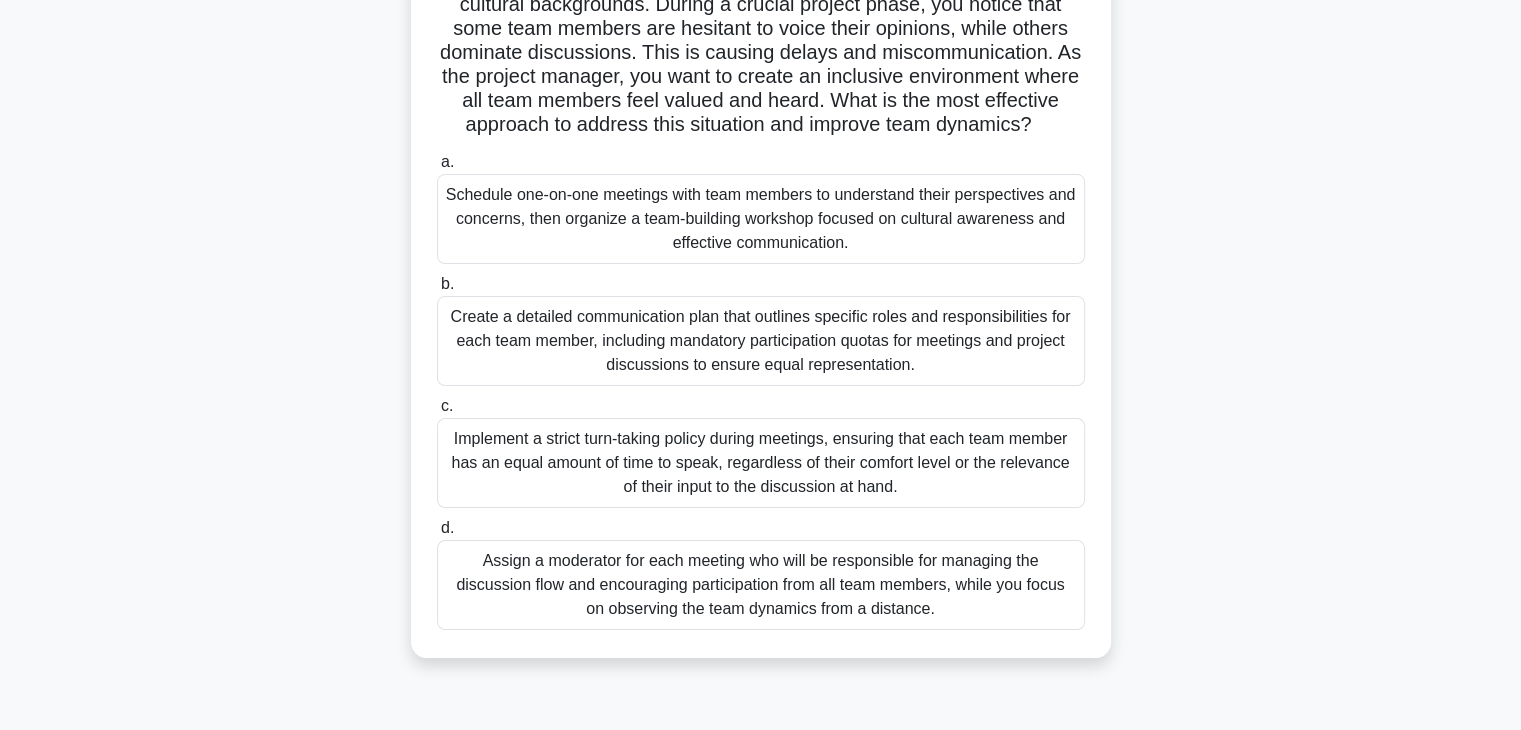 click on "Implement a strict turn-taking policy during meetings, ensuring that each team member has an equal amount of time to speak, regardless of their comfort level or the relevance of their input to the discussion at hand." at bounding box center [761, 463] 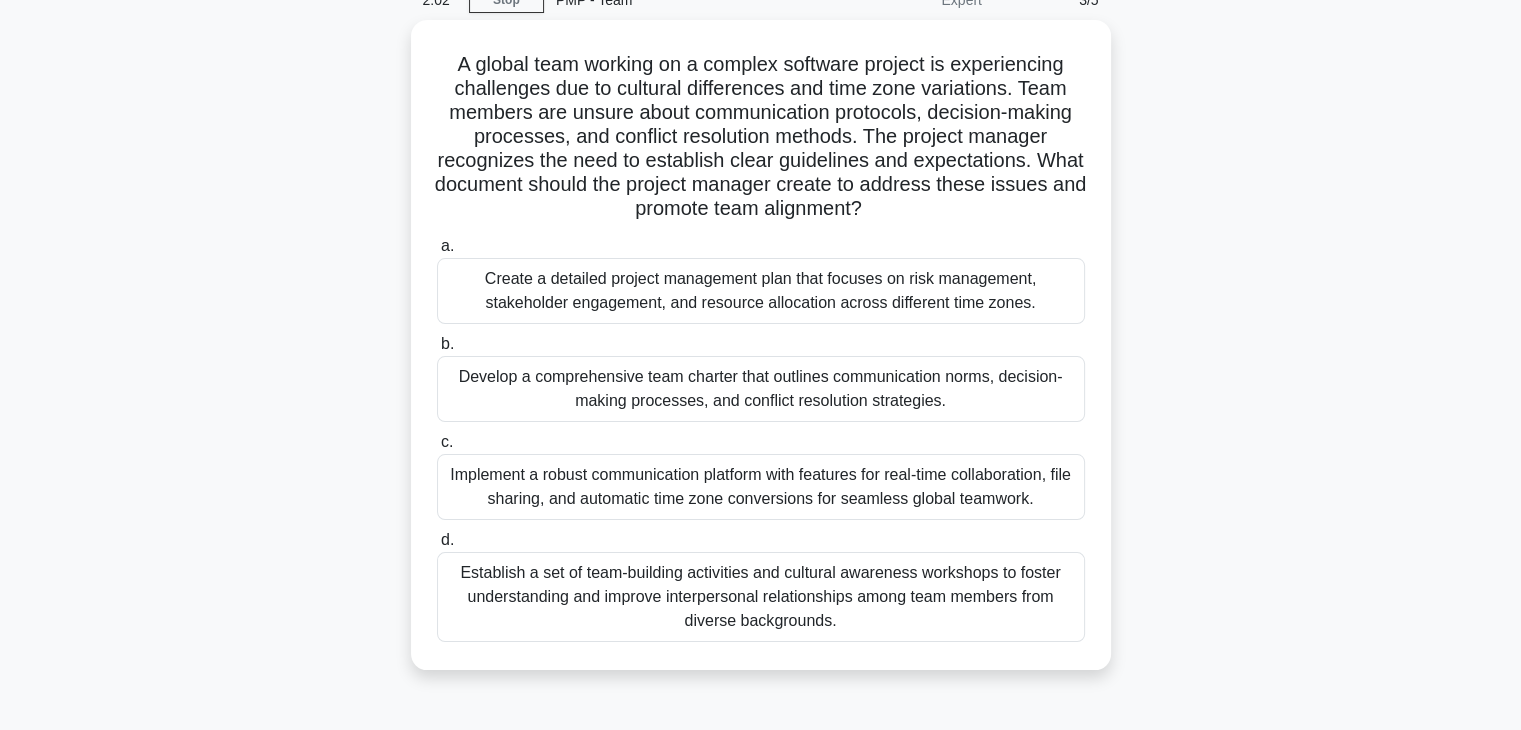 scroll, scrollTop: 98, scrollLeft: 0, axis: vertical 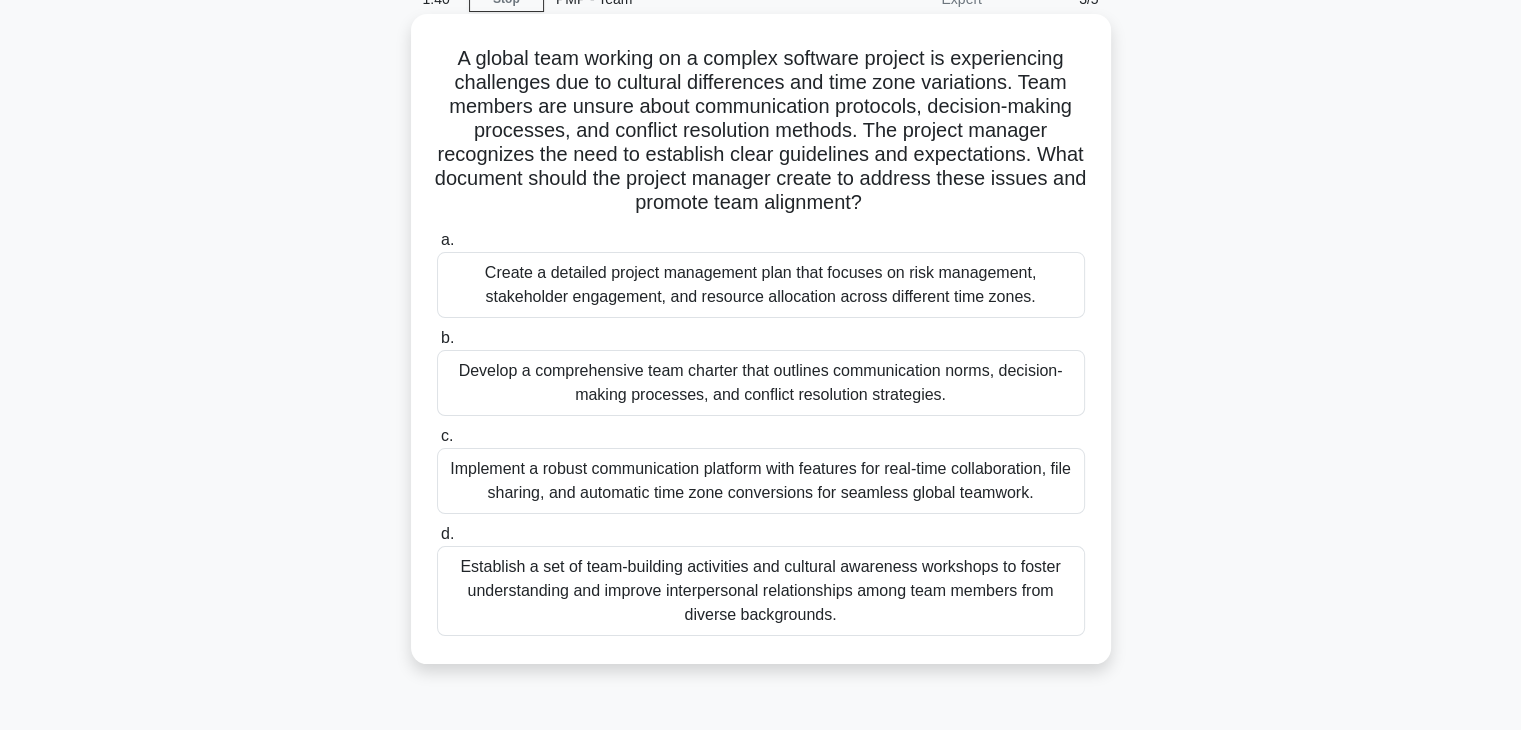 click on "Implement a robust communication platform with features for real-time collaboration, file sharing, and automatic time zone conversions for seamless global teamwork." at bounding box center (761, 481) 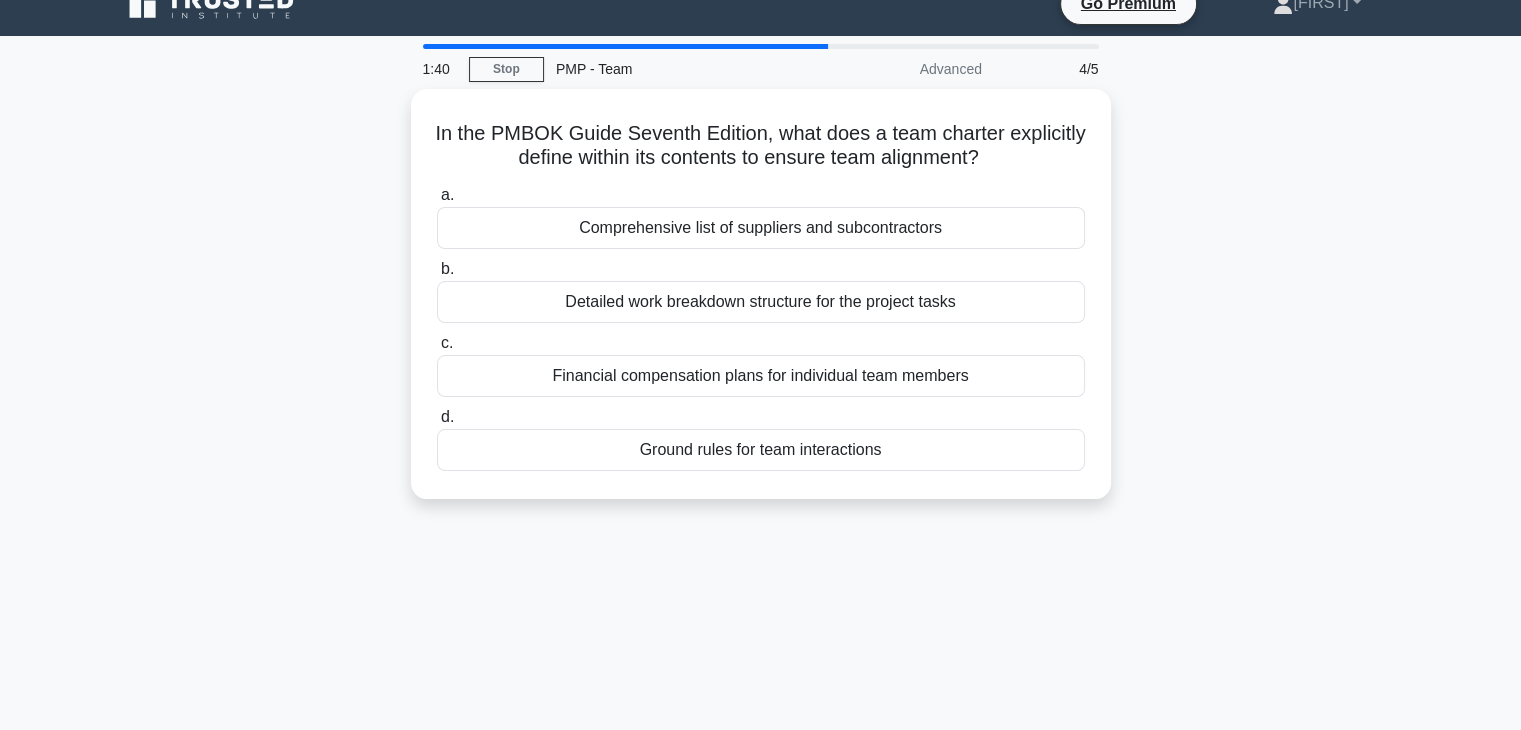 scroll, scrollTop: 0, scrollLeft: 0, axis: both 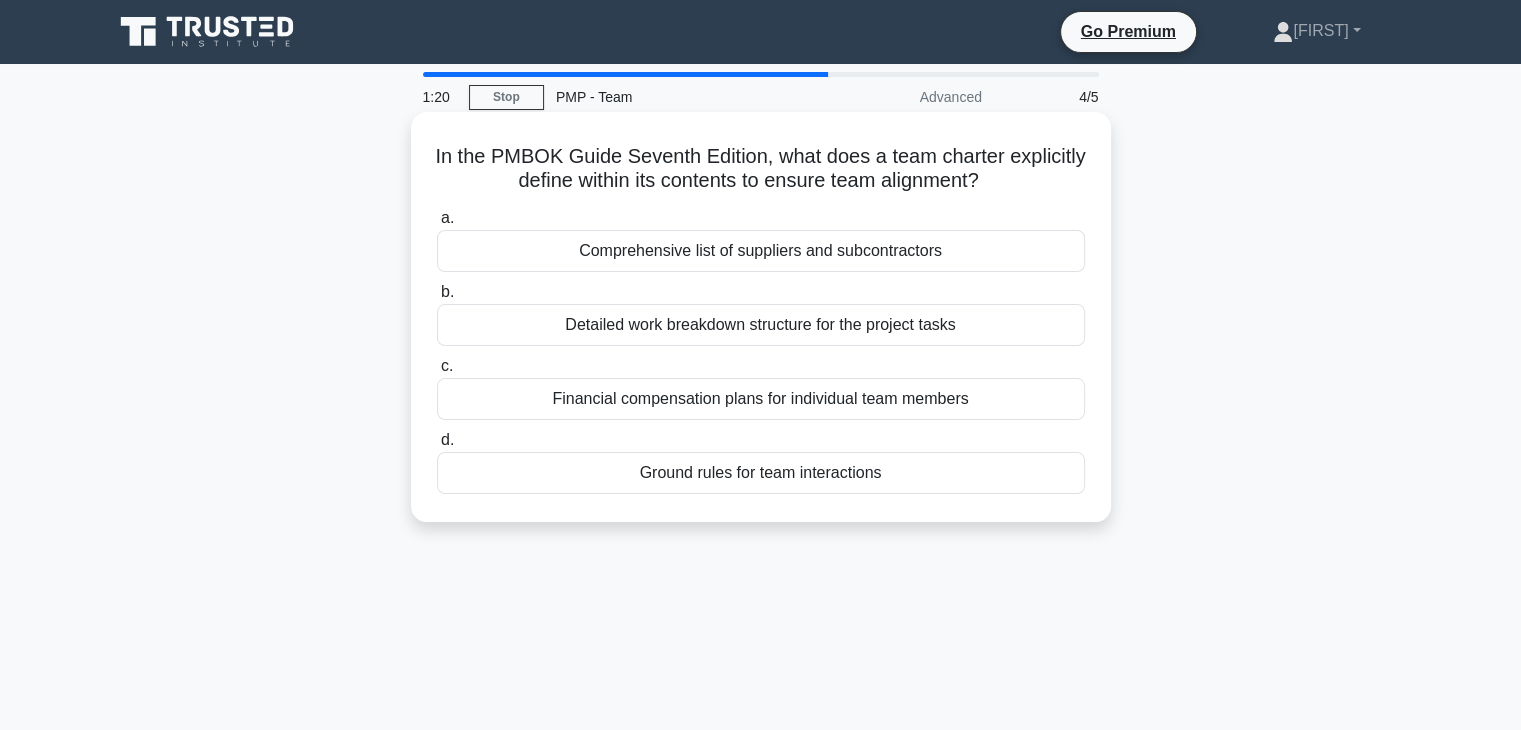 click on "Comprehensive list of suppliers and subcontractors" at bounding box center (761, 251) 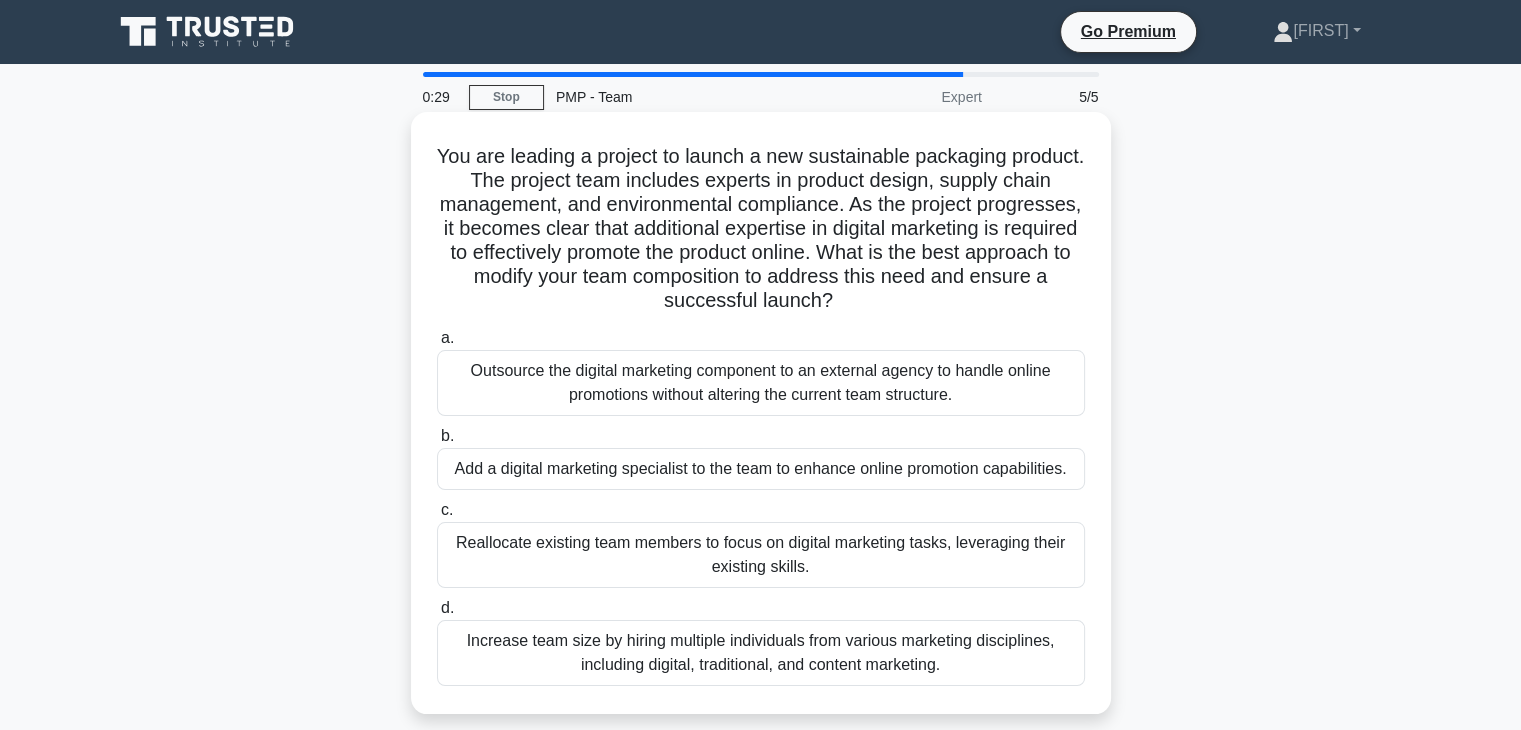 click on "Add a digital marketing specialist to the team to enhance online promotion capabilities." at bounding box center (761, 469) 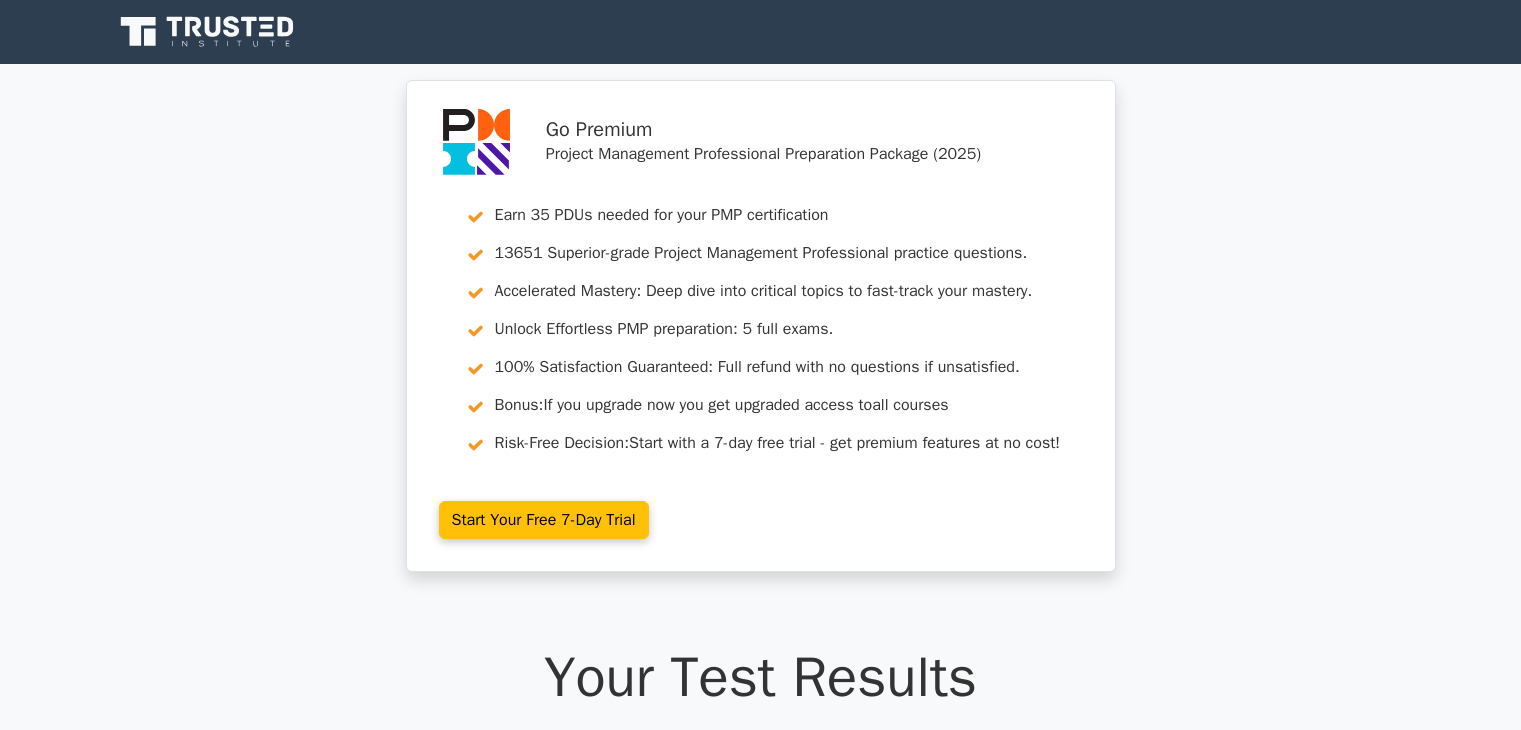 scroll, scrollTop: 0, scrollLeft: 0, axis: both 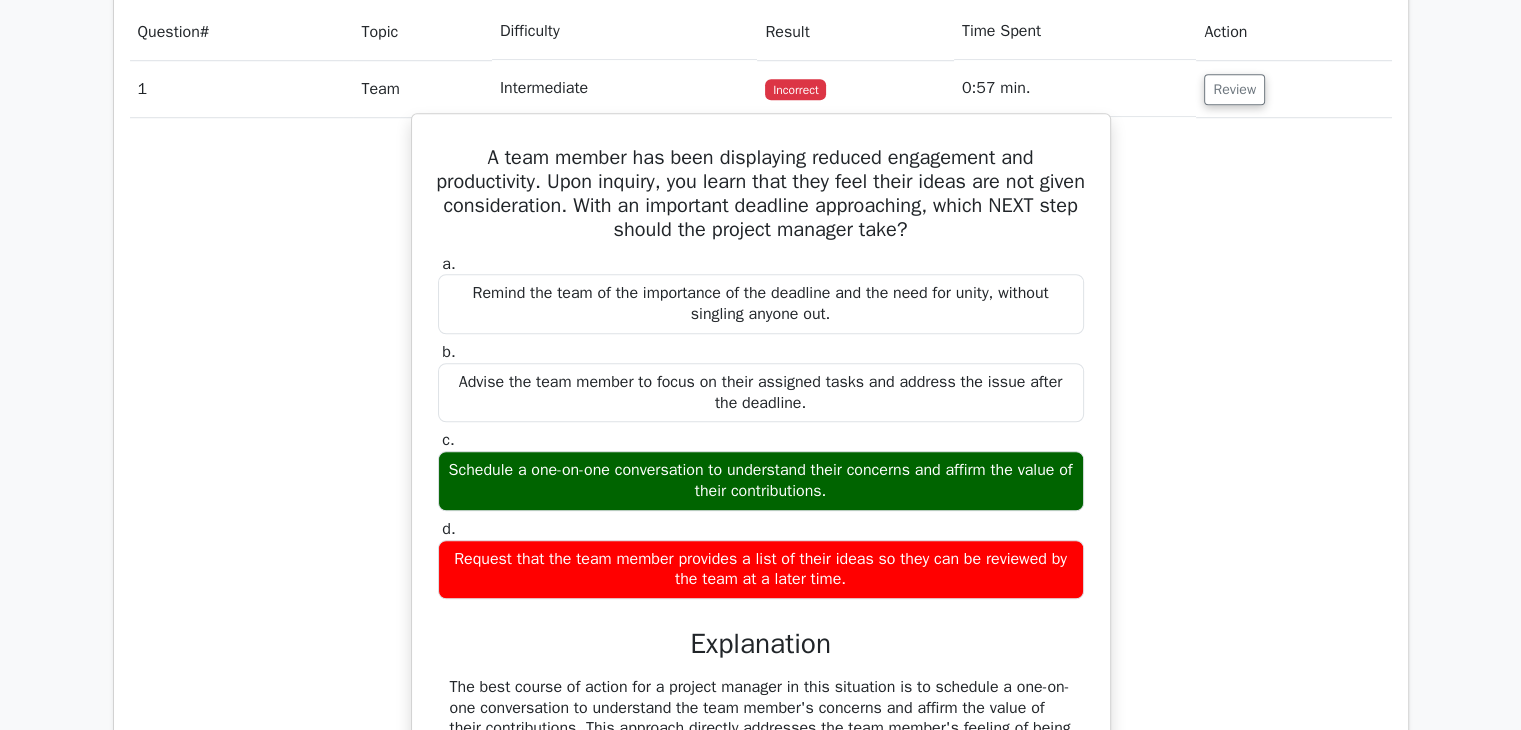 click on "Remind the team of the importance of the deadline and the need for unity, without singling anyone out." at bounding box center (761, 304) 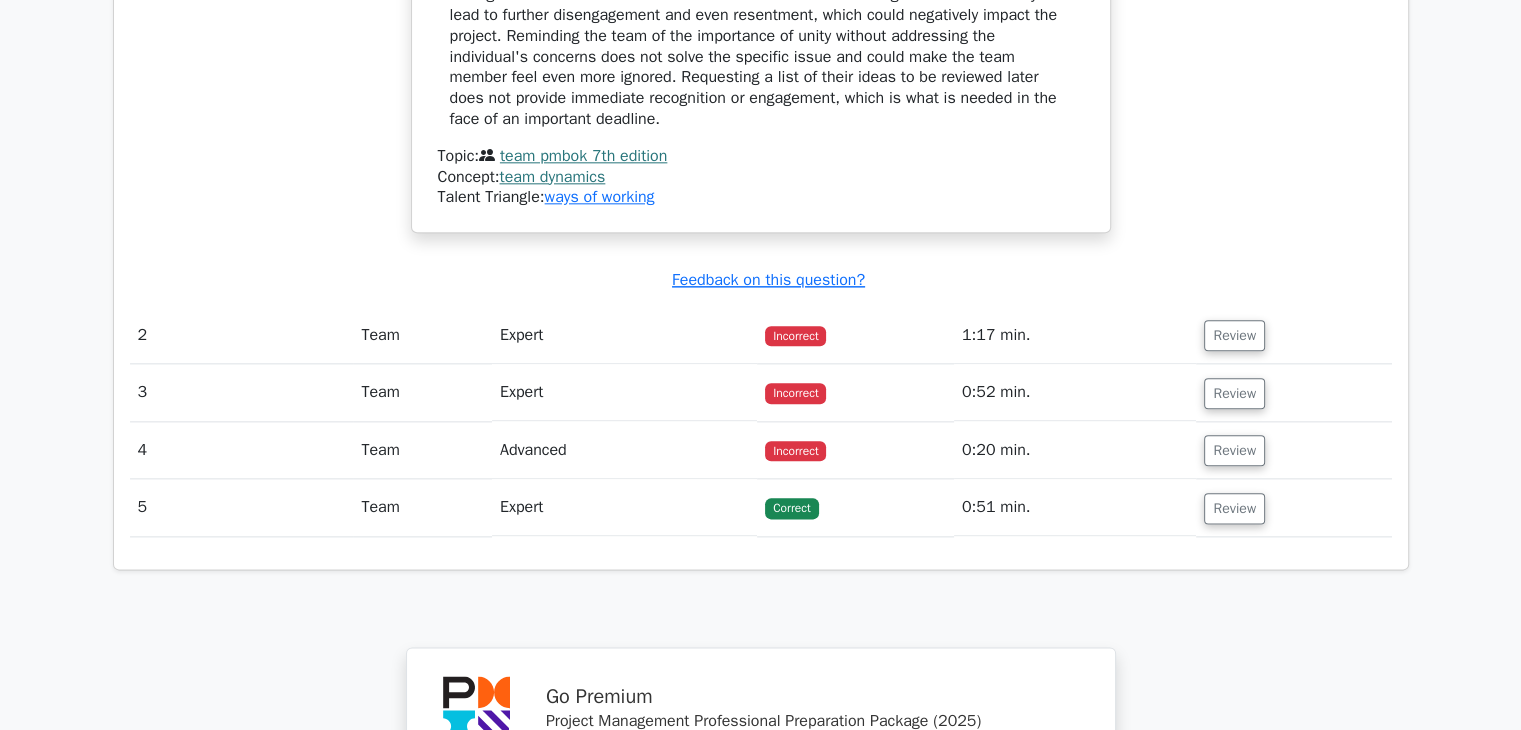 scroll, scrollTop: 2342, scrollLeft: 0, axis: vertical 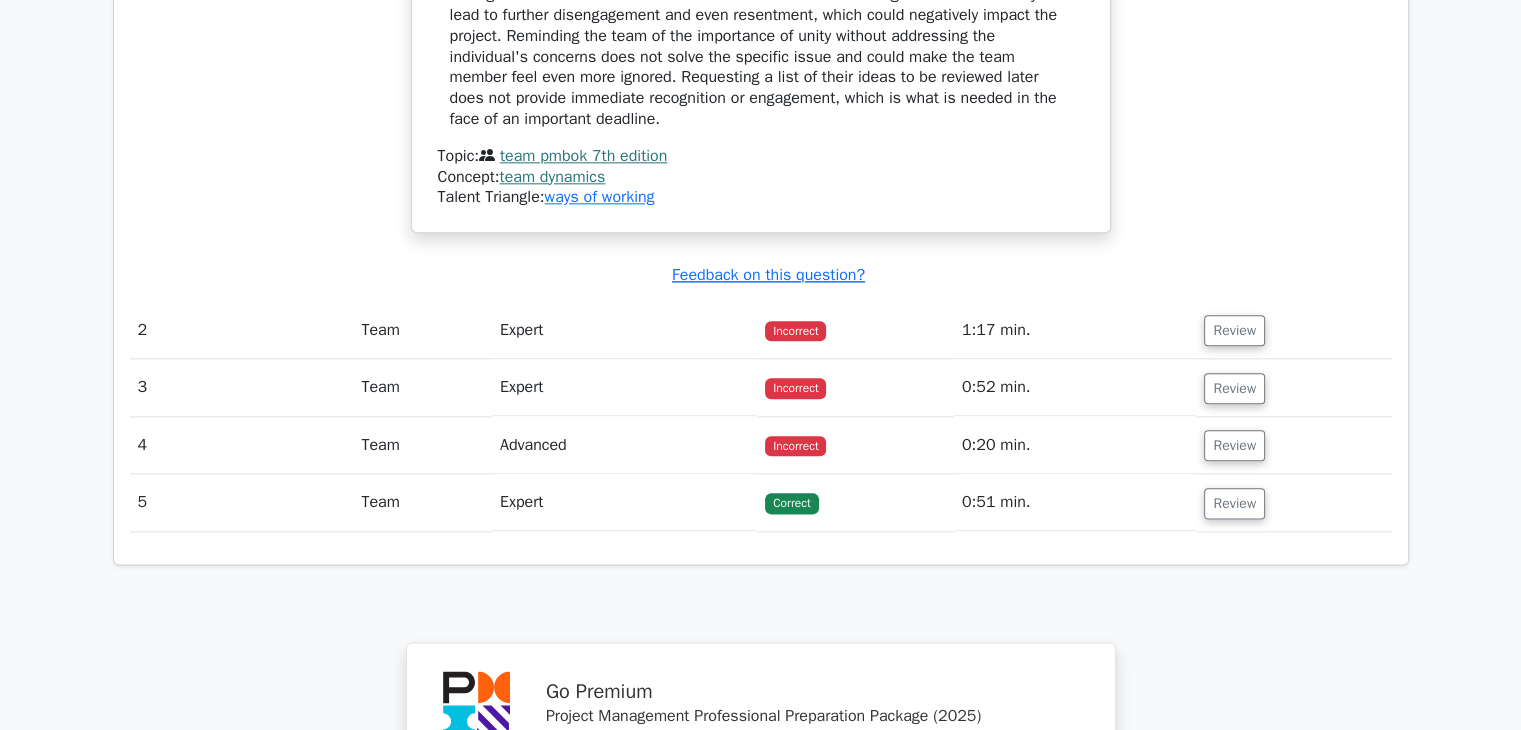 click on "Incorrect" at bounding box center [795, 446] 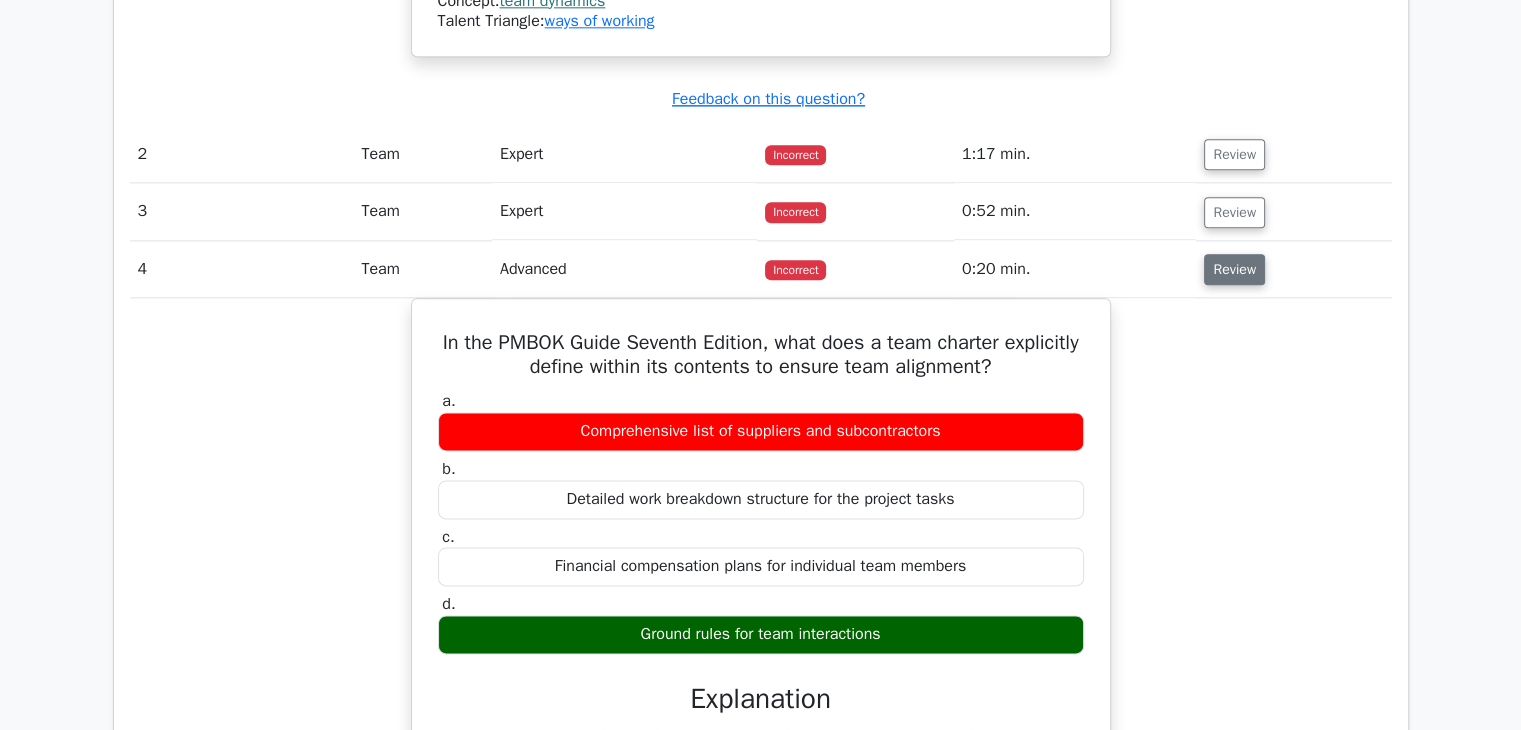 scroll, scrollTop: 2523, scrollLeft: 0, axis: vertical 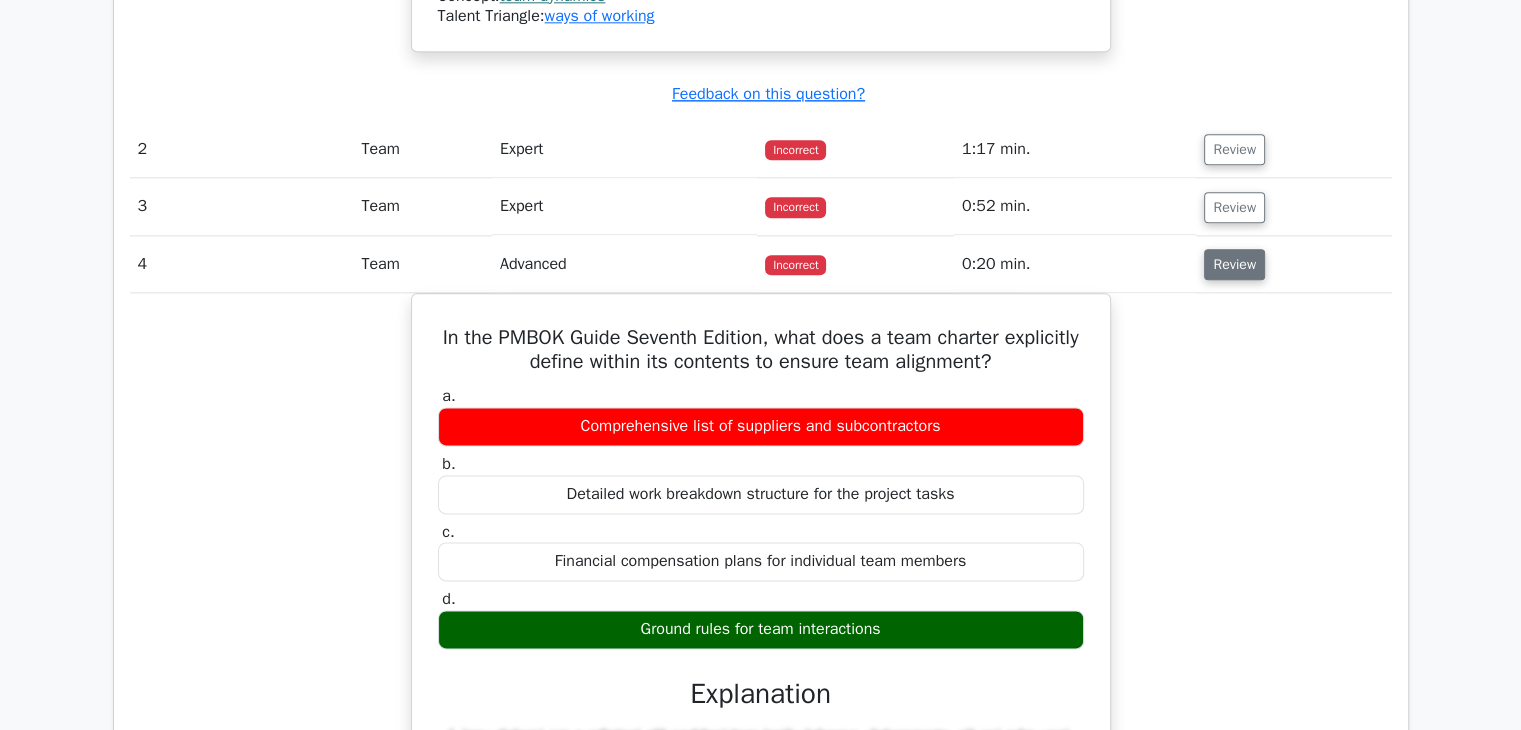click on "Review" at bounding box center (1234, 207) 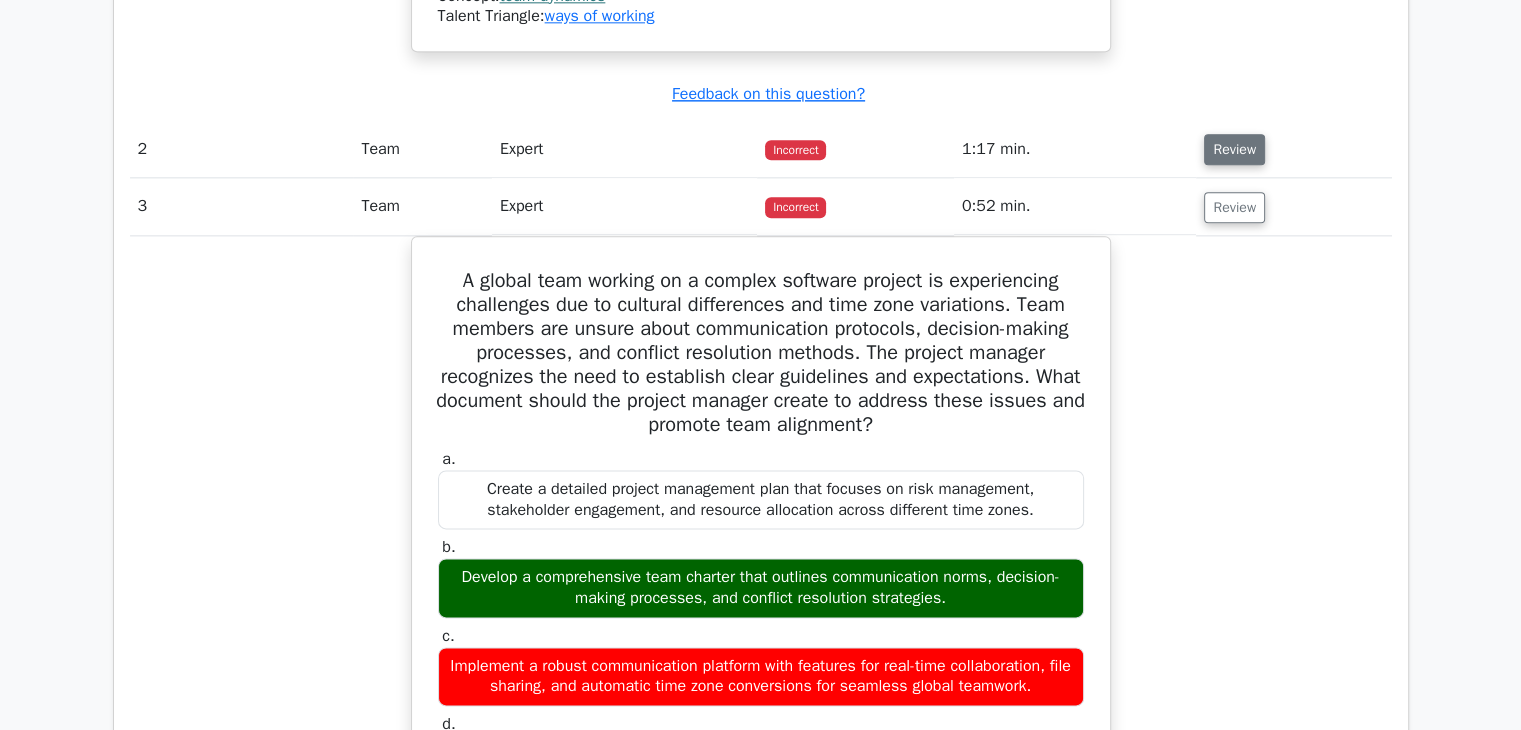 click on "Review" at bounding box center [1234, 149] 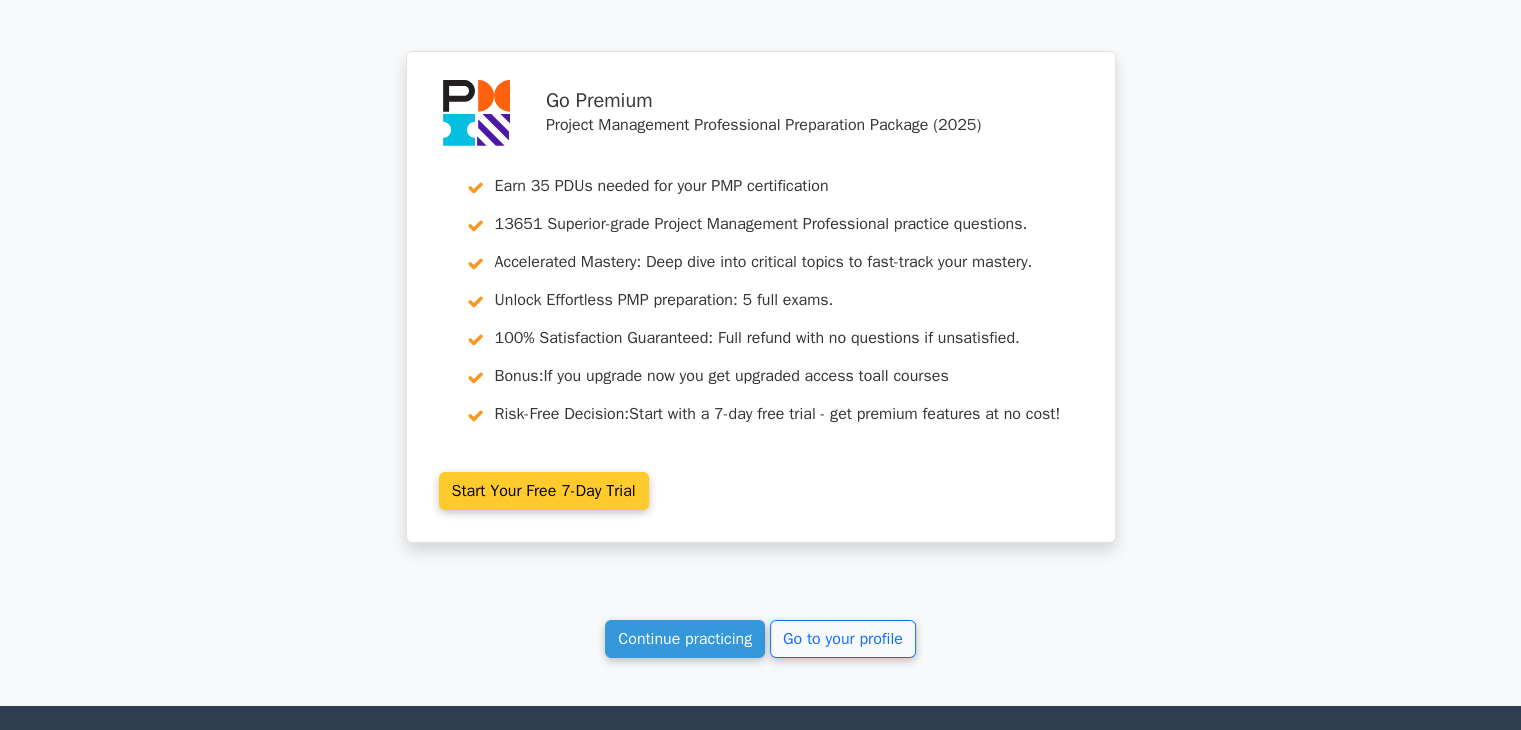 scroll, scrollTop: 6869, scrollLeft: 0, axis: vertical 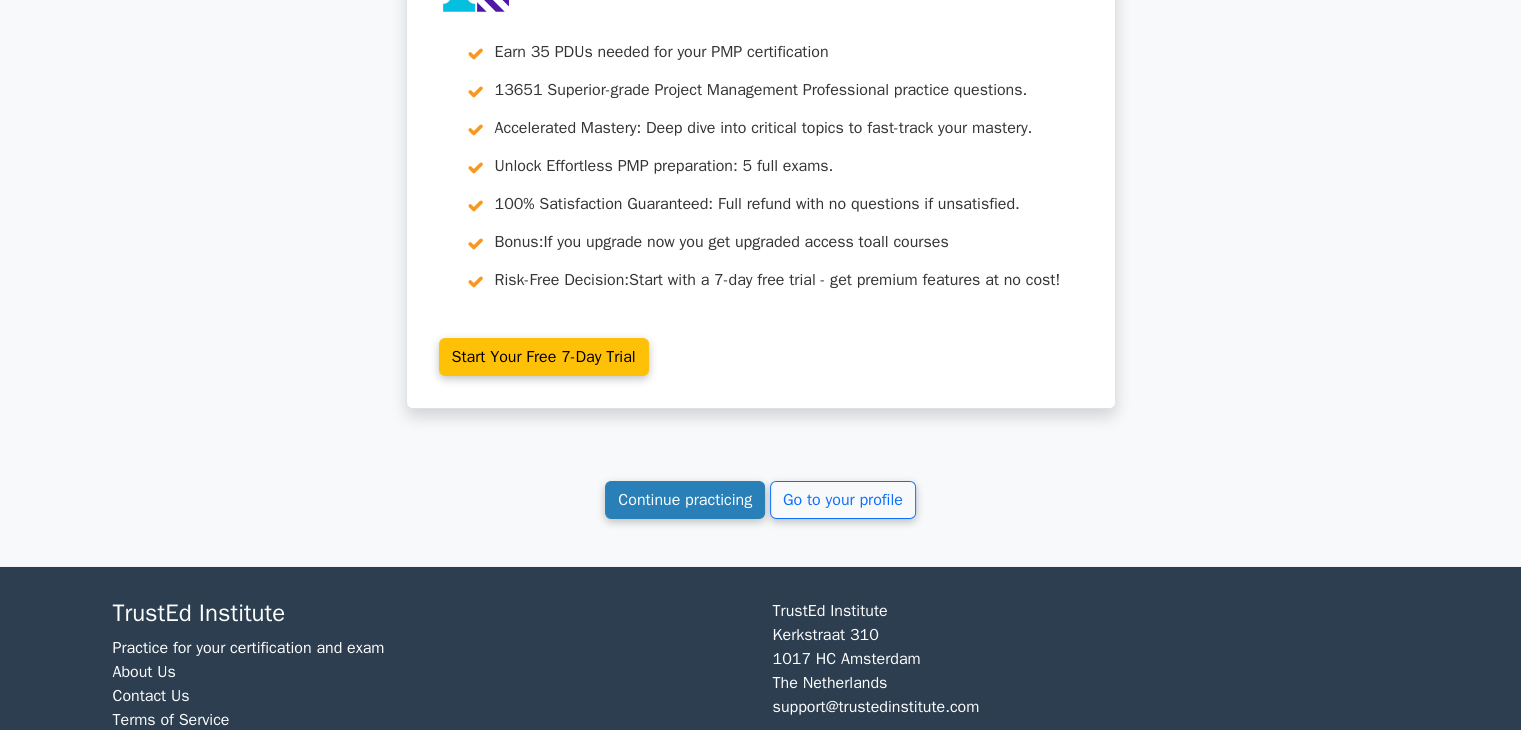 click on "Continue practicing" at bounding box center (685, 500) 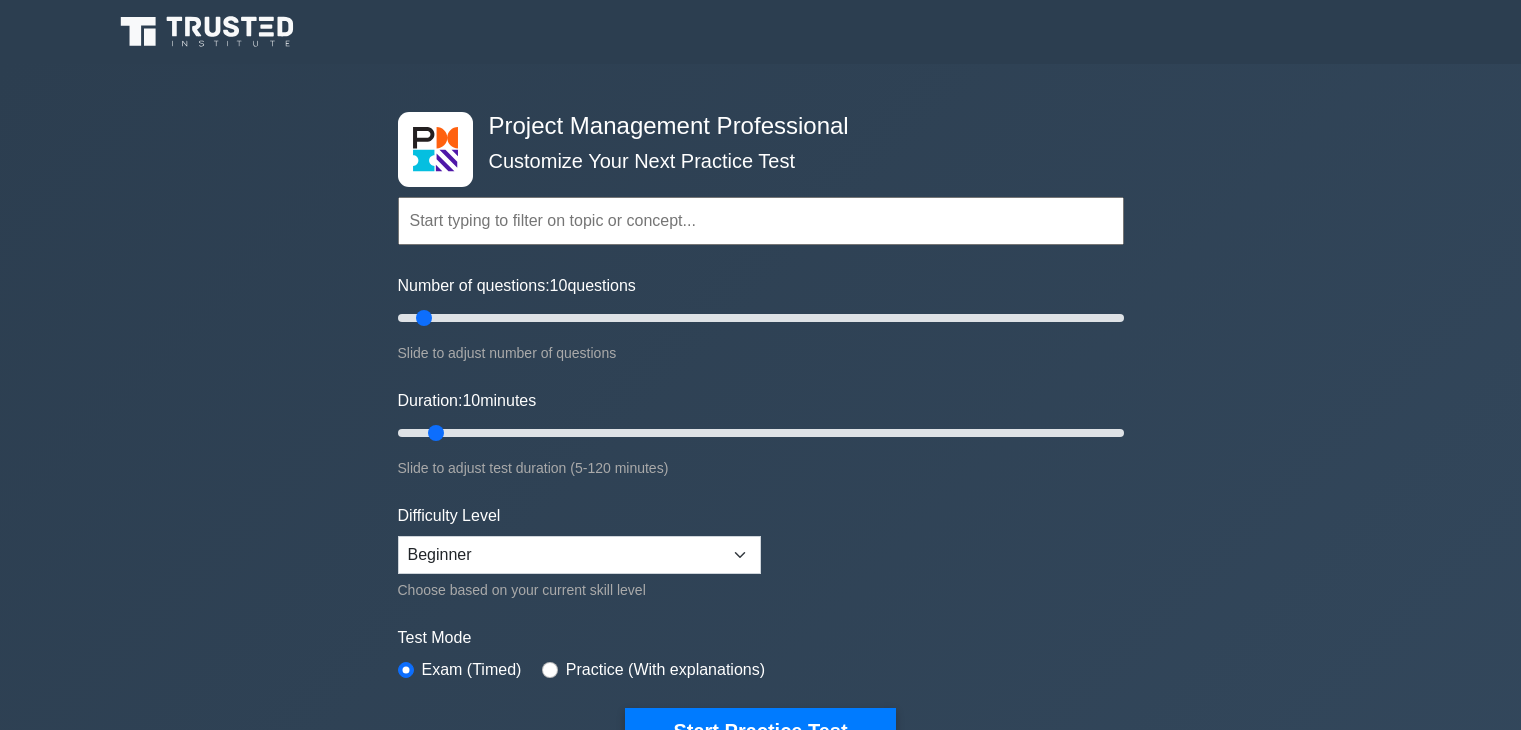 scroll, scrollTop: 0, scrollLeft: 0, axis: both 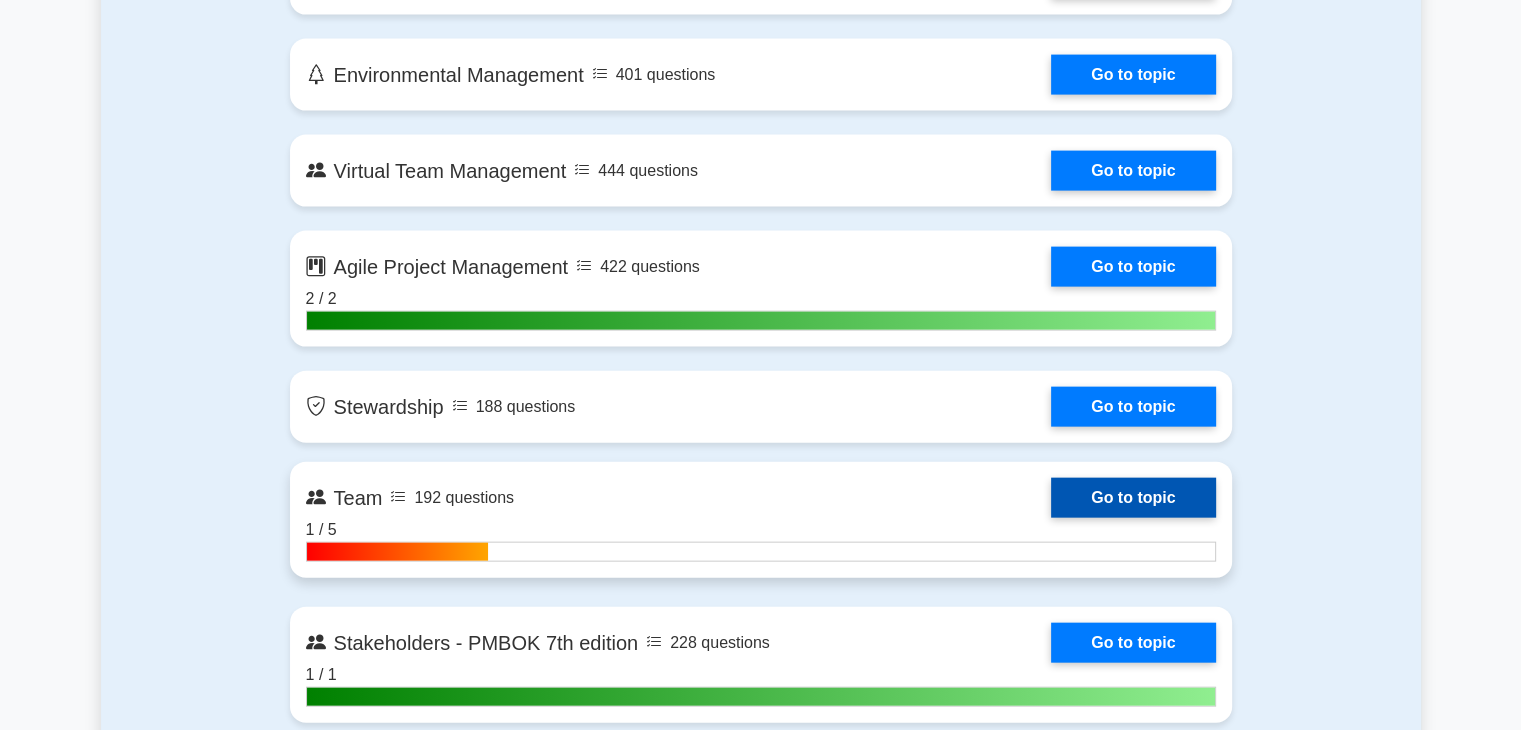 click on "Go to topic" at bounding box center [1133, 498] 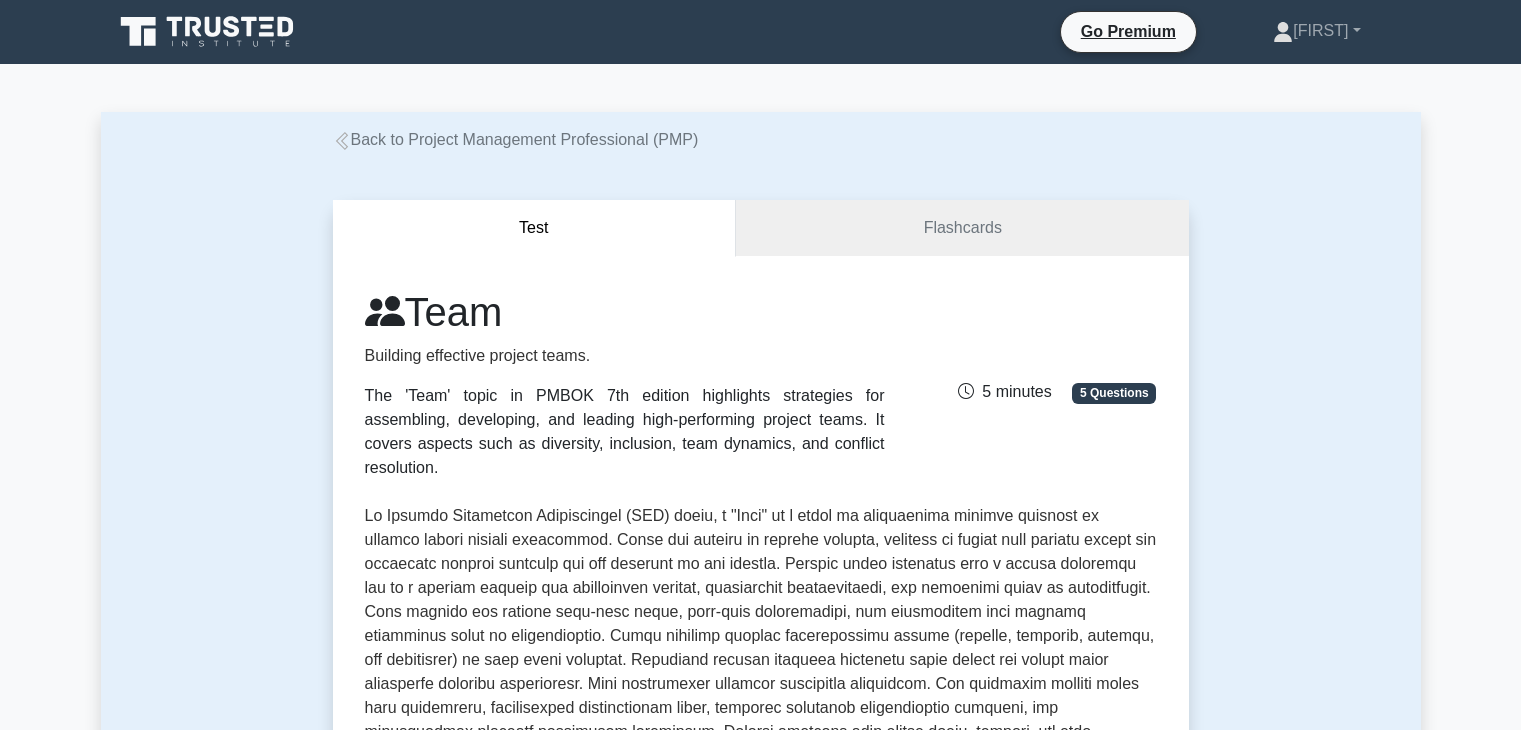 scroll, scrollTop: 0, scrollLeft: 0, axis: both 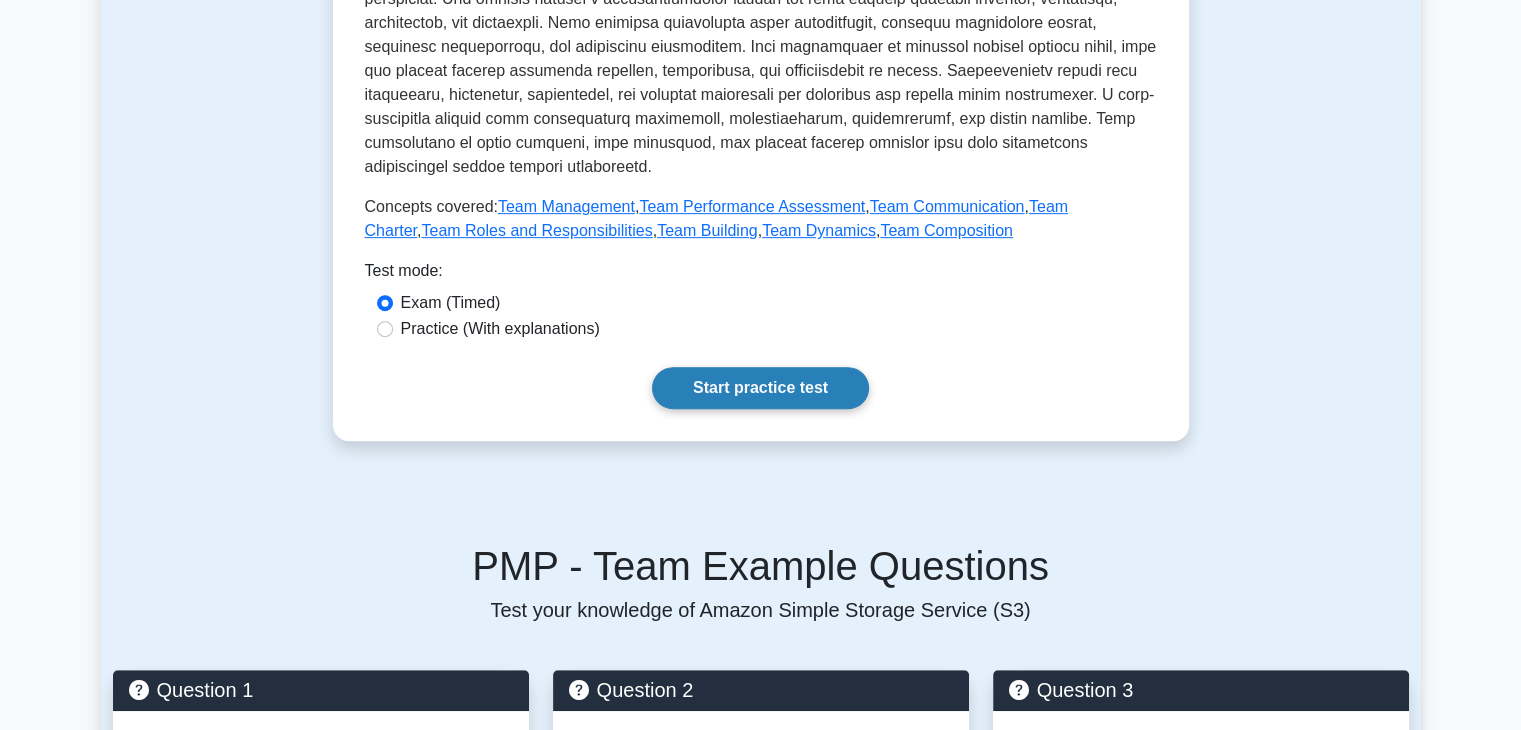 click on "Start practice test" at bounding box center [760, 388] 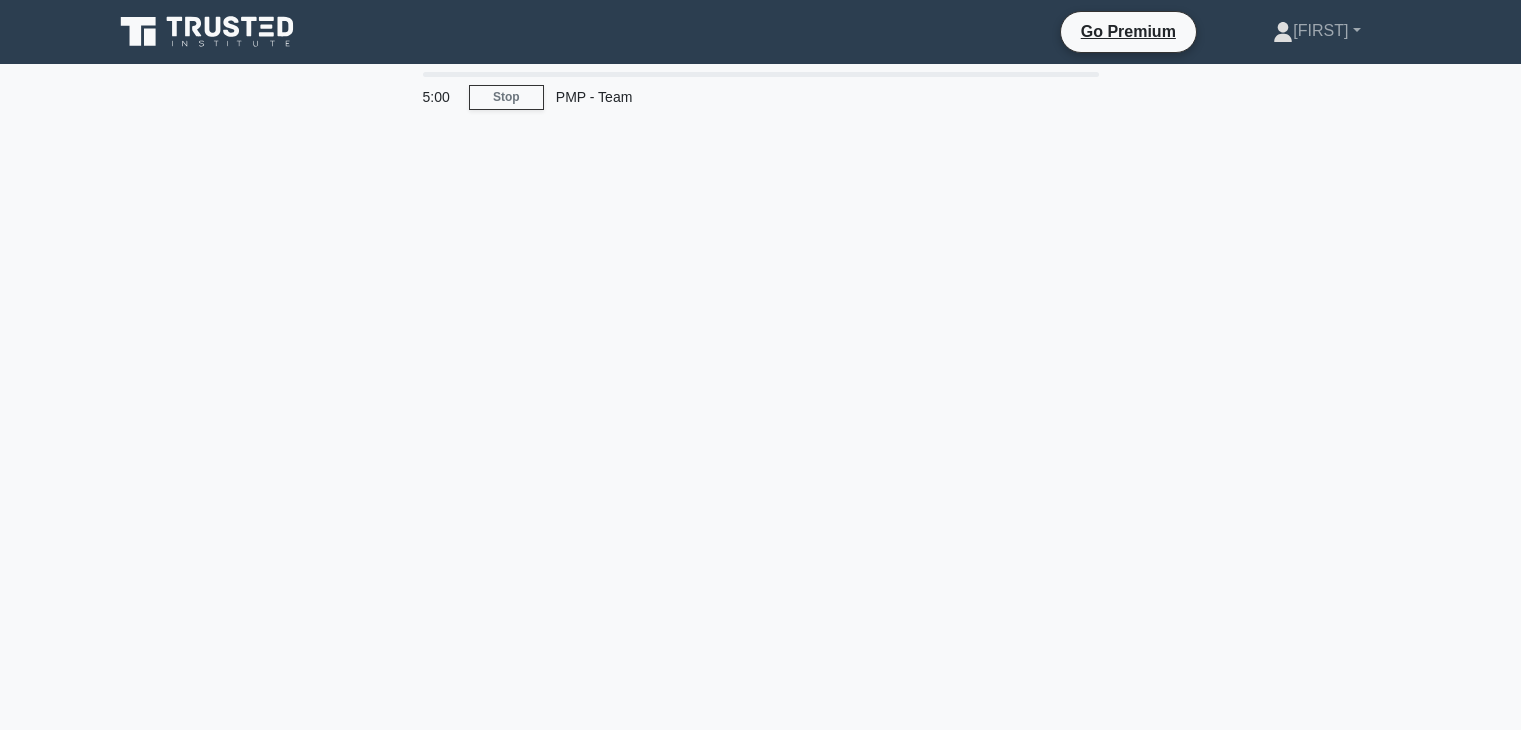 scroll, scrollTop: 0, scrollLeft: 0, axis: both 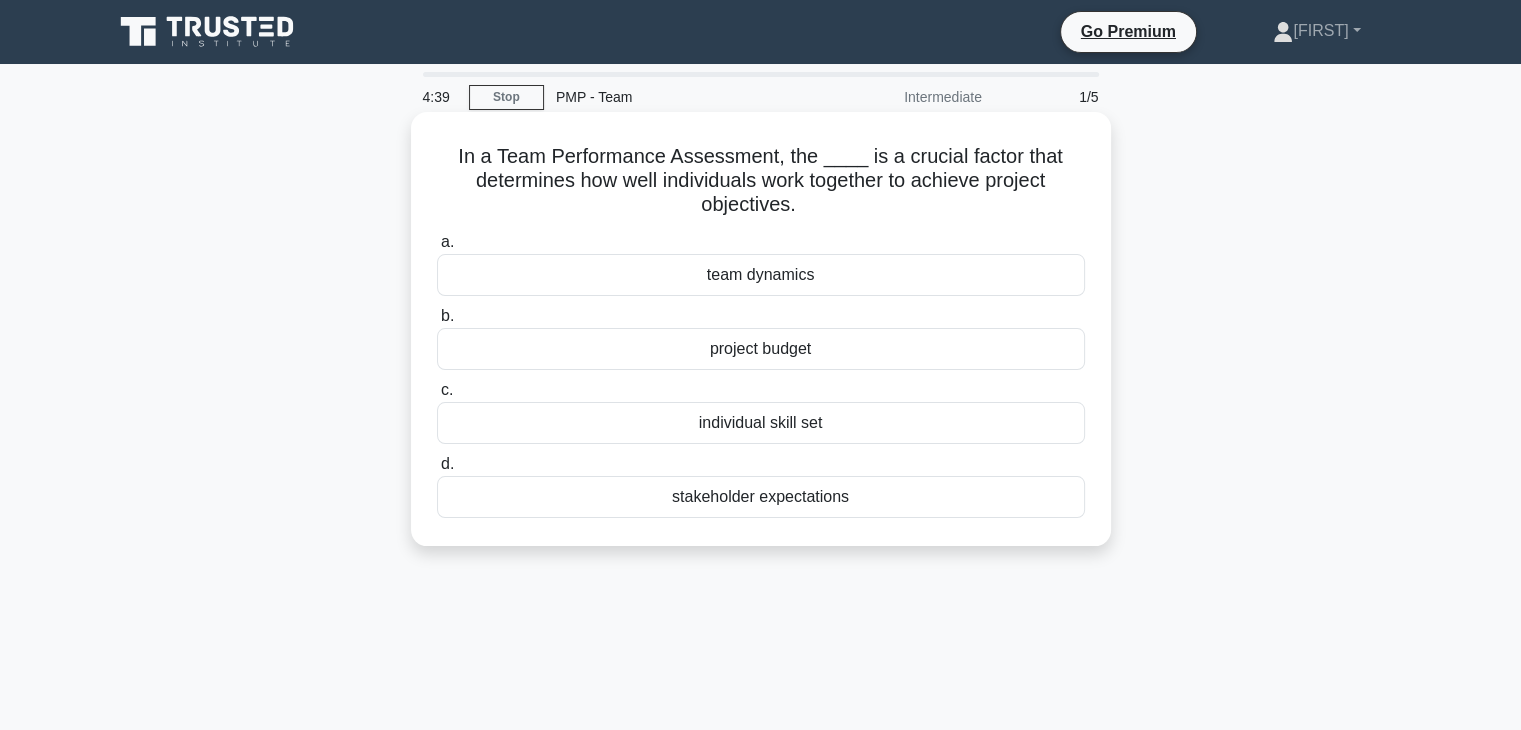 click on "team dynamics" at bounding box center (761, 275) 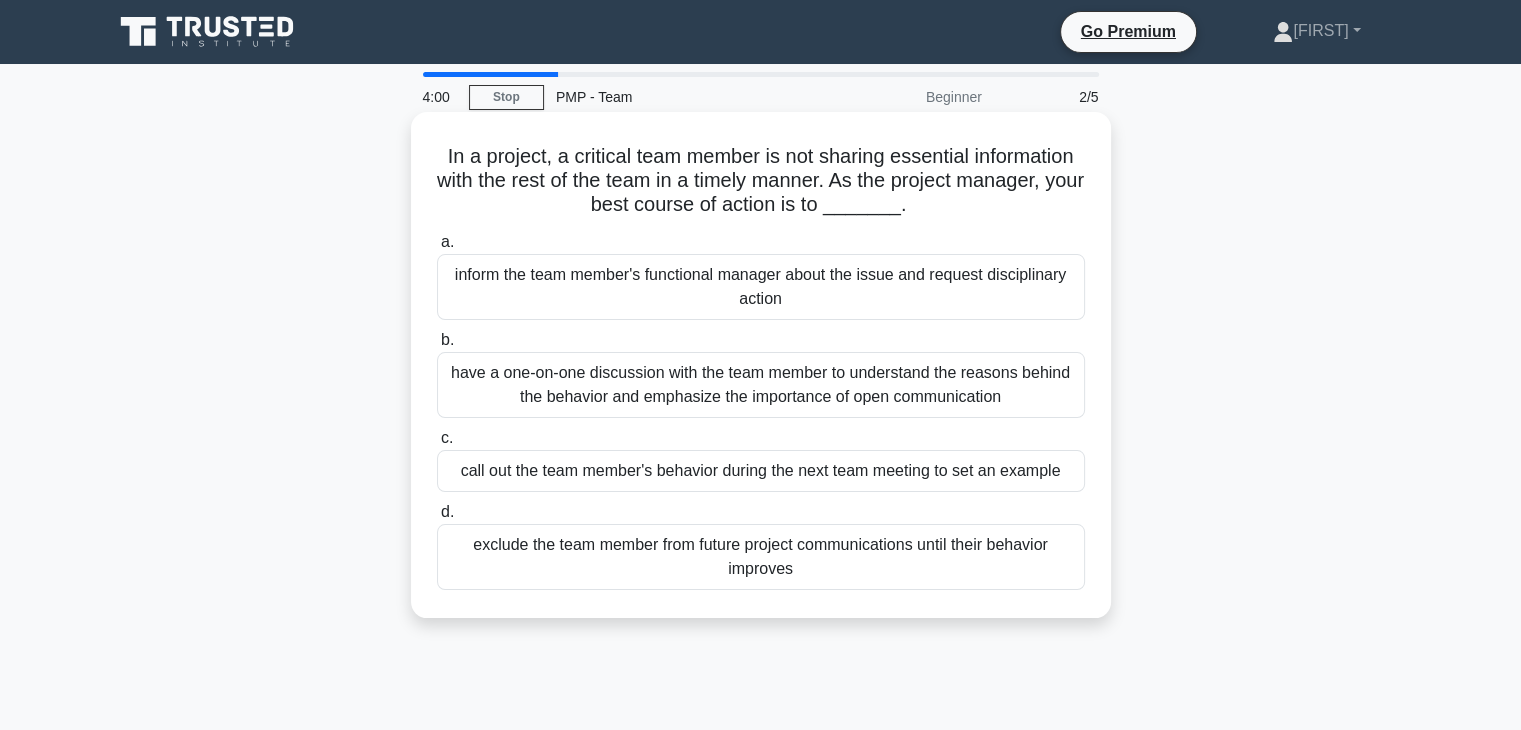 click on "have a one-on-one discussion with the team member to understand the reasons behind the behavior and emphasize the importance of open communication" at bounding box center [761, 385] 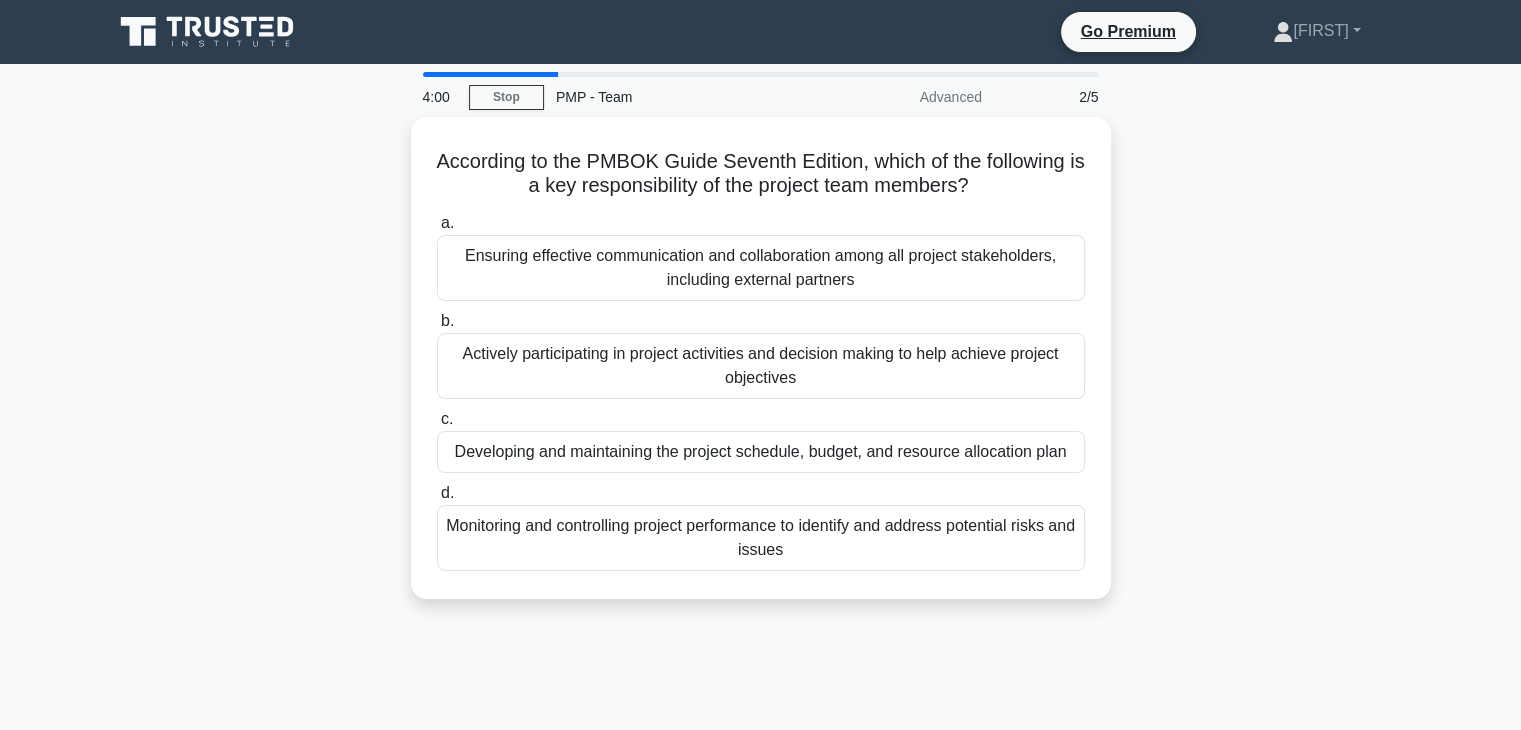 click on "Actively participating in project activities and decision making to help achieve project objectives" at bounding box center [761, 366] 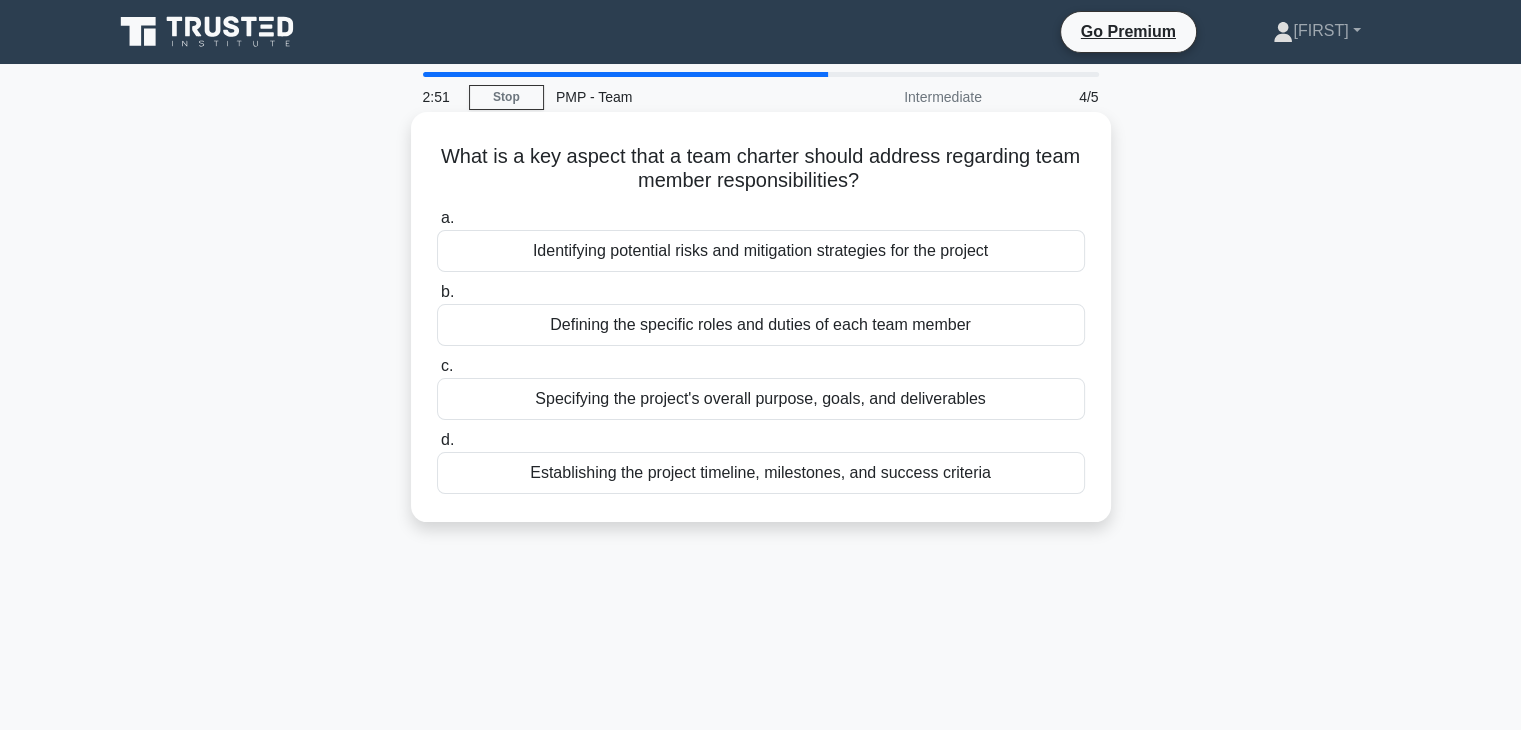 click on "Defining the specific roles and duties of each team member" at bounding box center [761, 325] 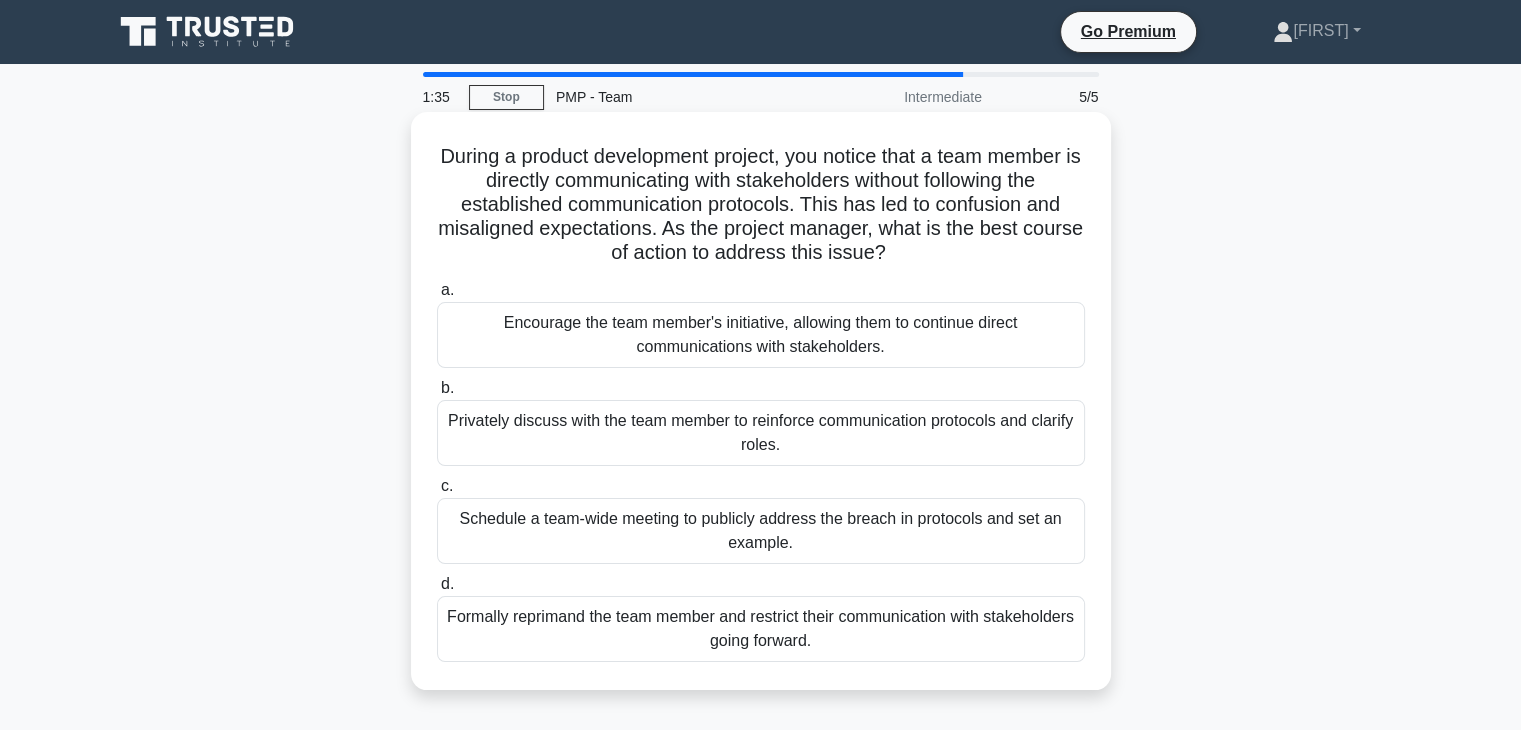 click on "Privately discuss with the team member to reinforce communication protocols and clarify roles." at bounding box center [761, 433] 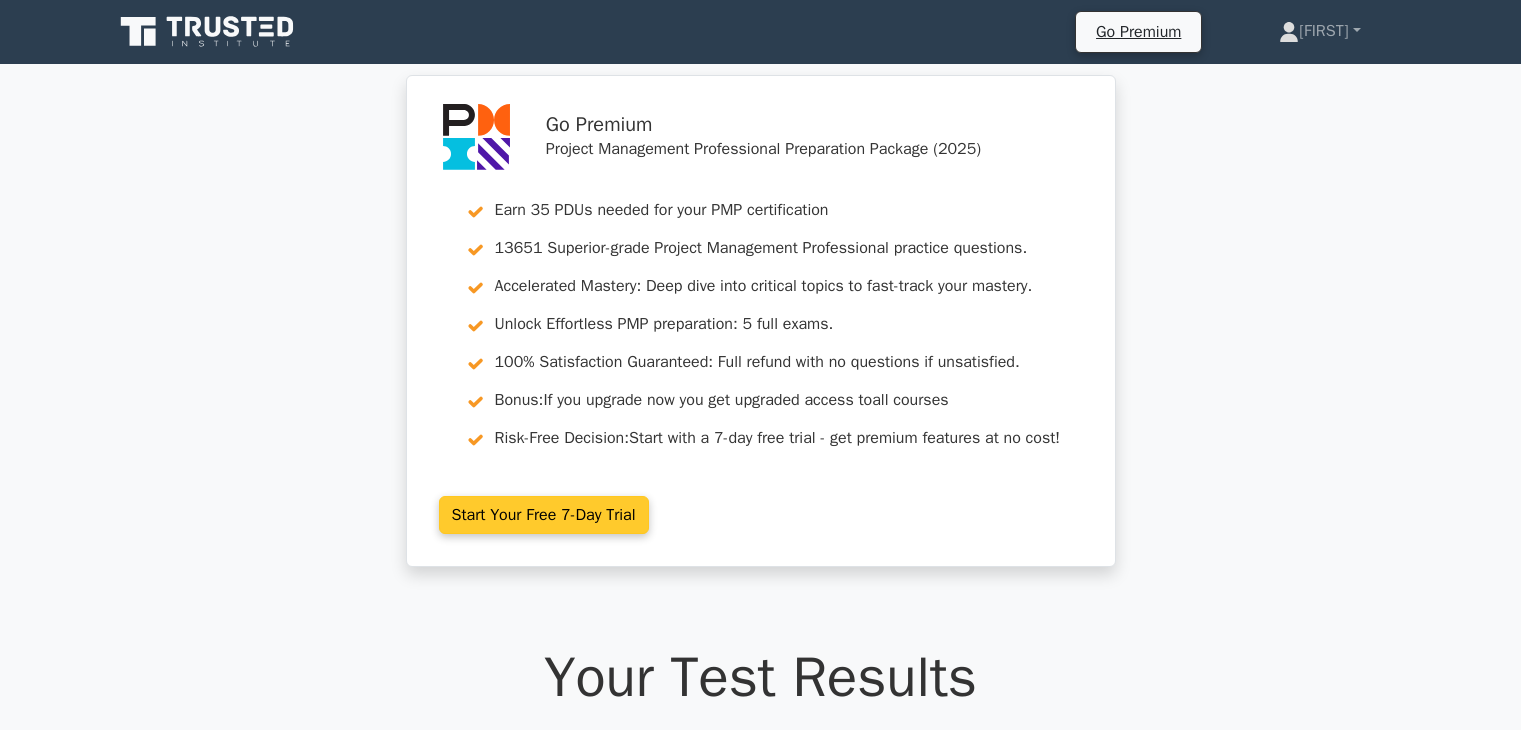 scroll, scrollTop: 0, scrollLeft: 0, axis: both 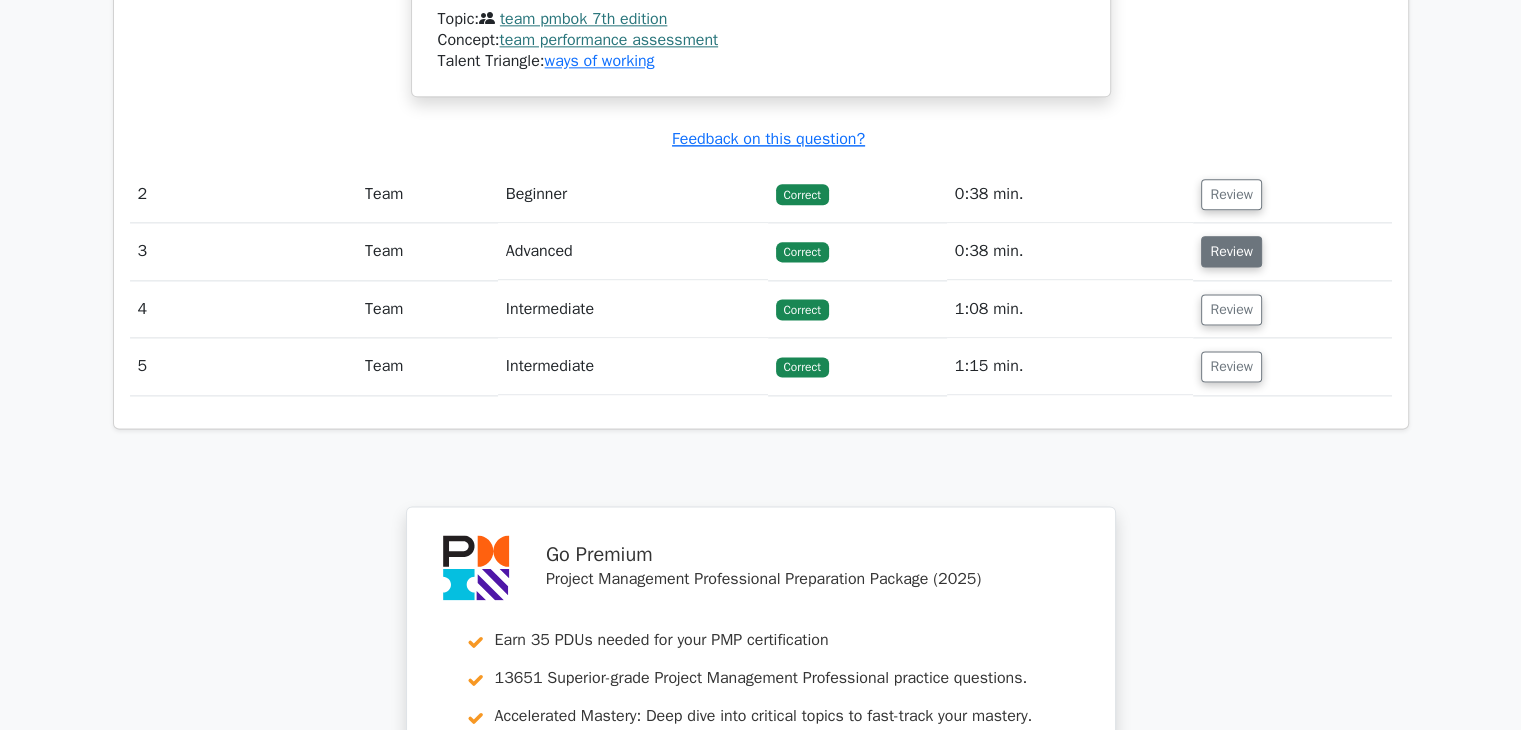 click on "Review" at bounding box center (1231, 251) 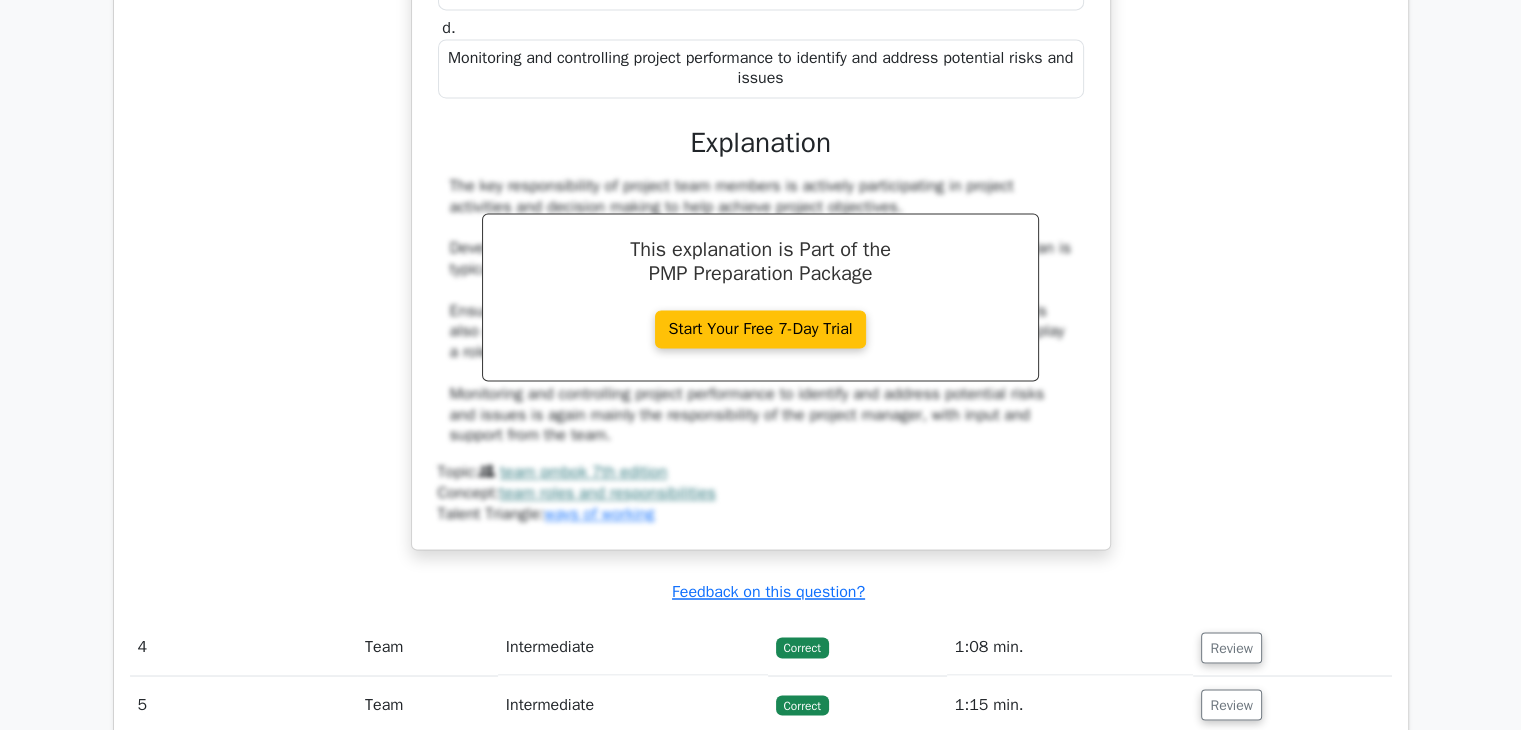 scroll, scrollTop: 3700, scrollLeft: 0, axis: vertical 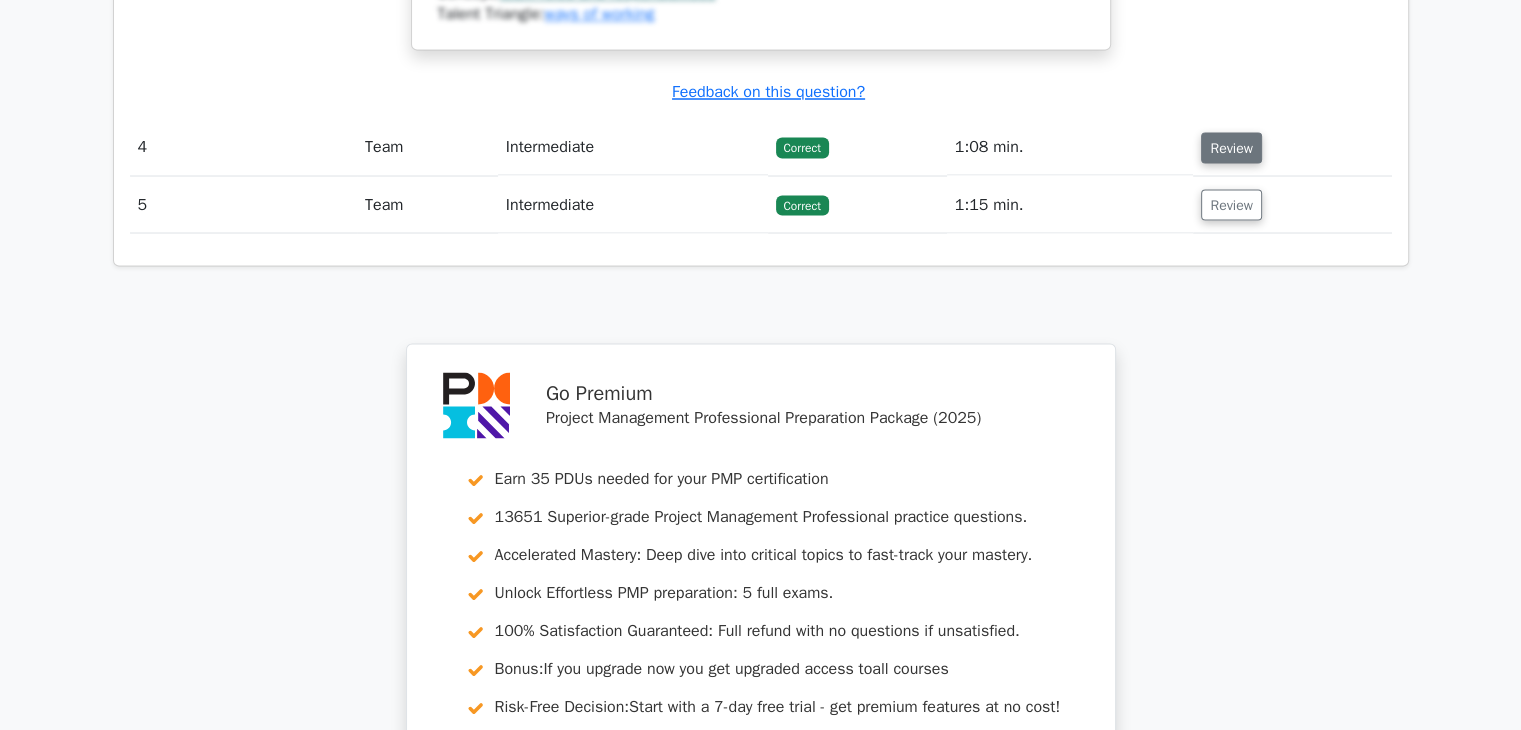 click on "Review" at bounding box center (1231, 147) 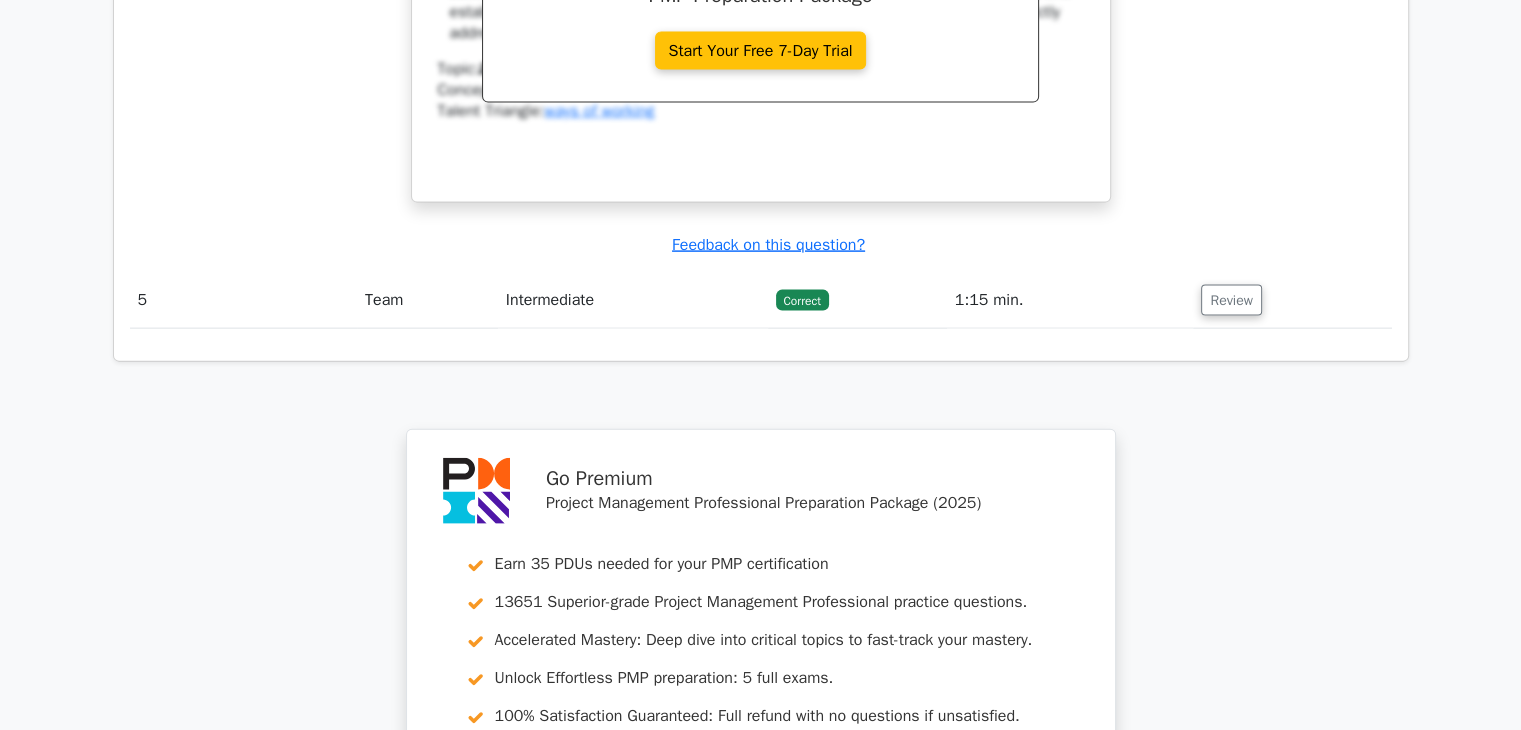 scroll, scrollTop: 4411, scrollLeft: 0, axis: vertical 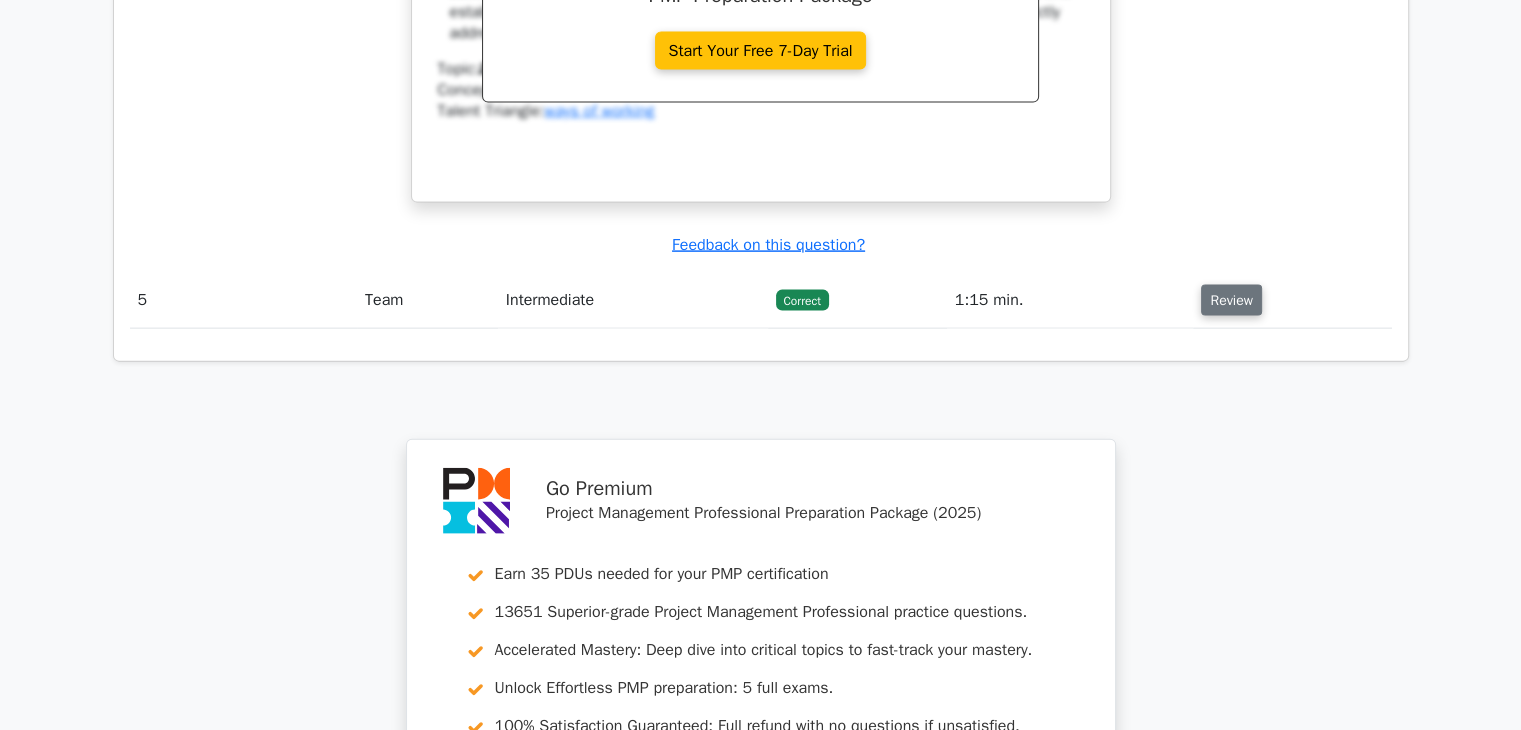 click on "Review" at bounding box center [1231, 300] 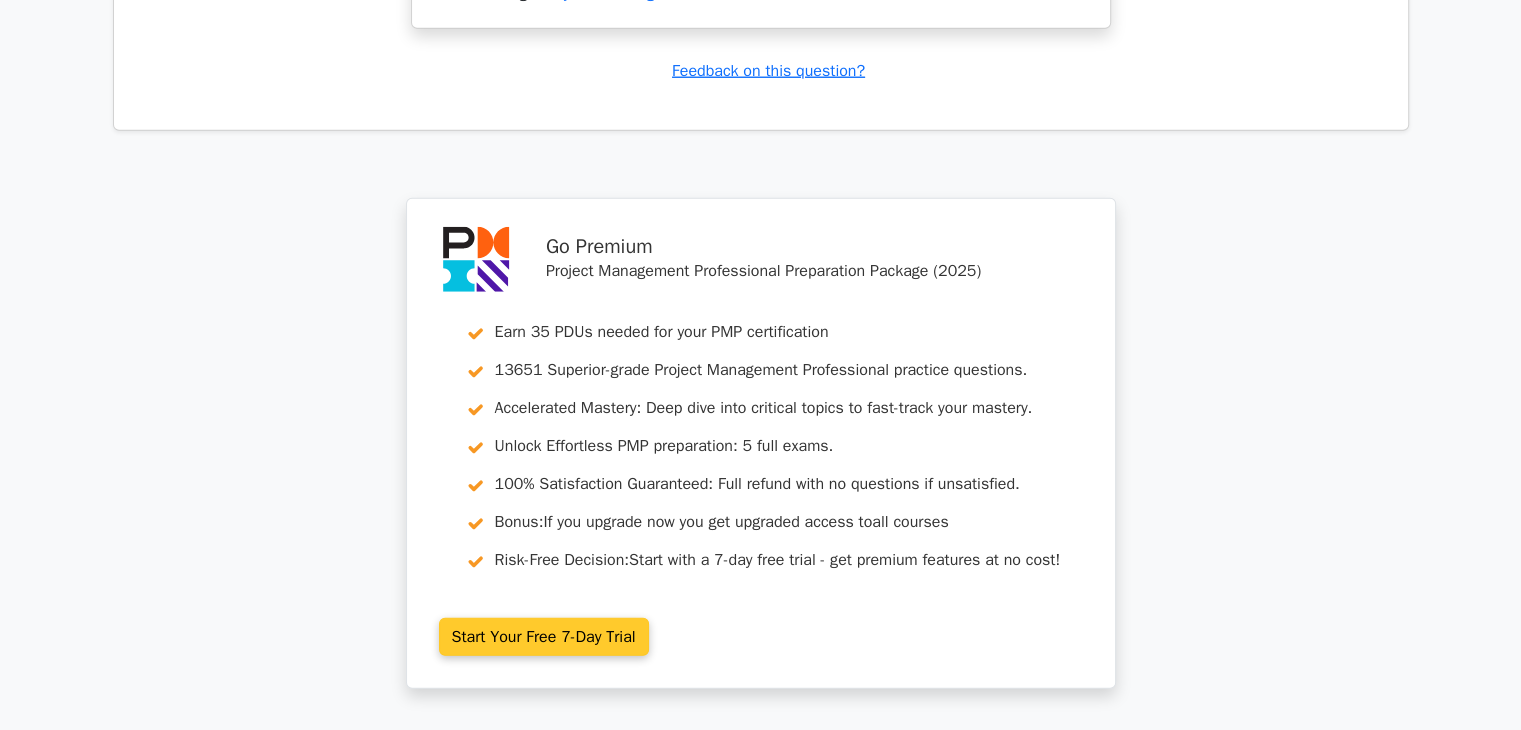 scroll, scrollTop: 5873, scrollLeft: 0, axis: vertical 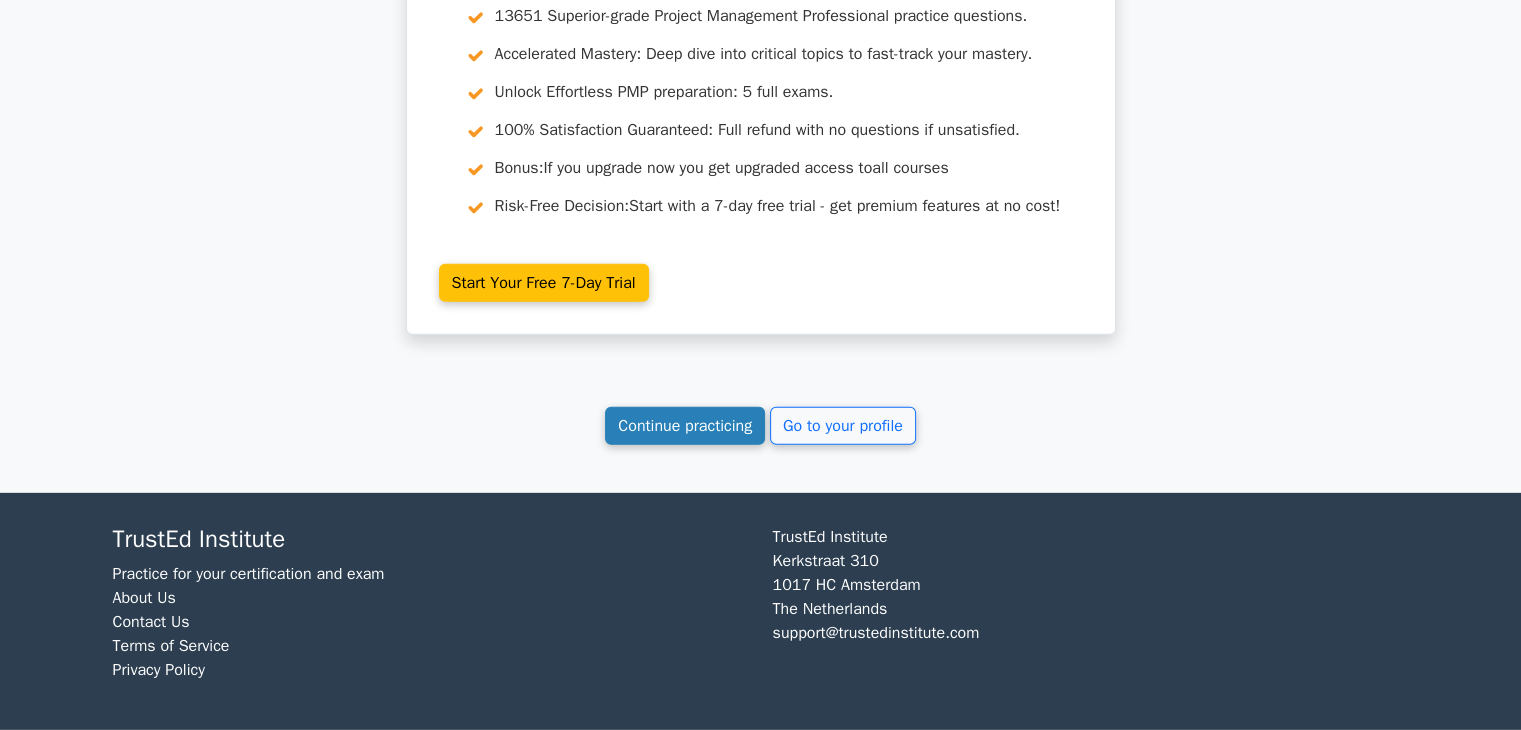 click on "Continue practicing" at bounding box center [685, 426] 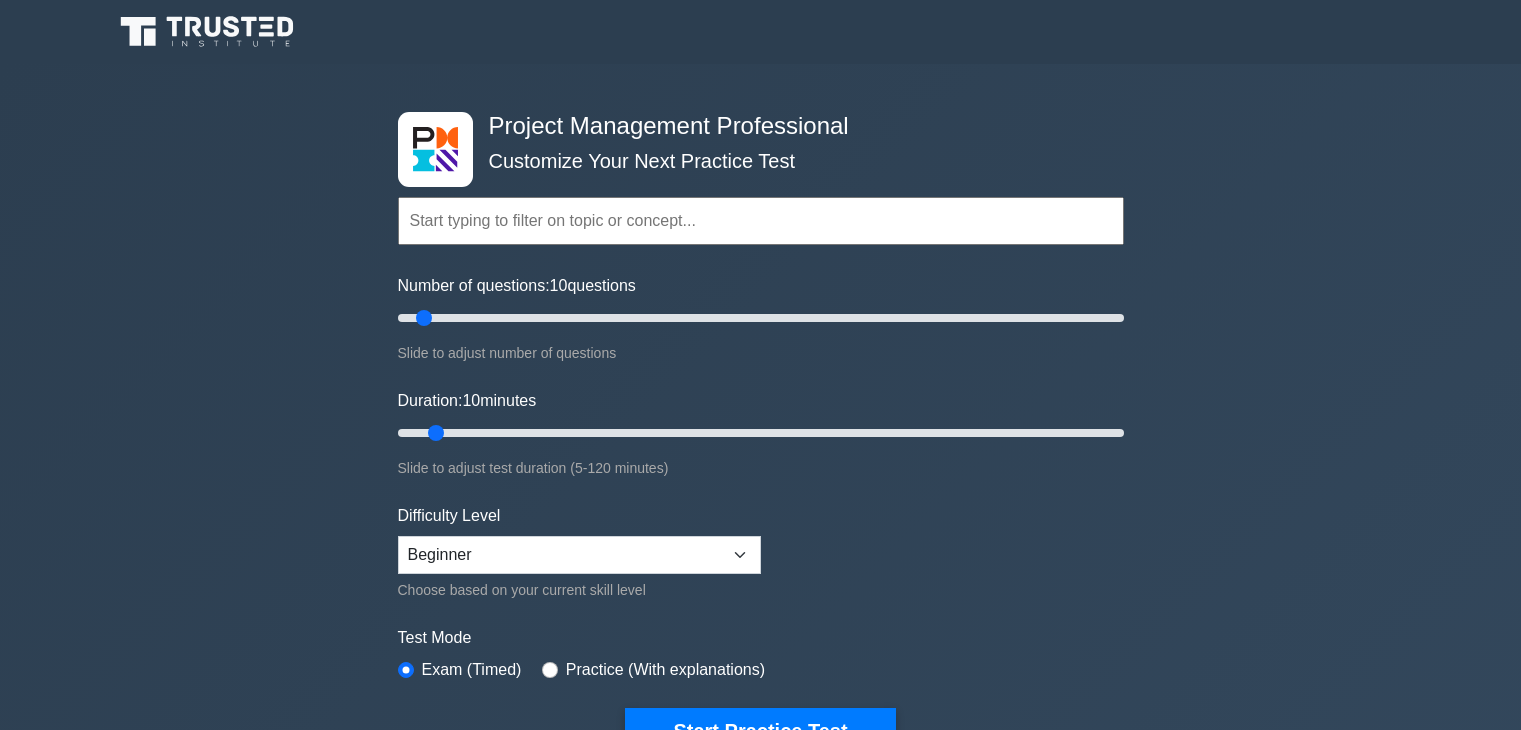 scroll, scrollTop: 0, scrollLeft: 0, axis: both 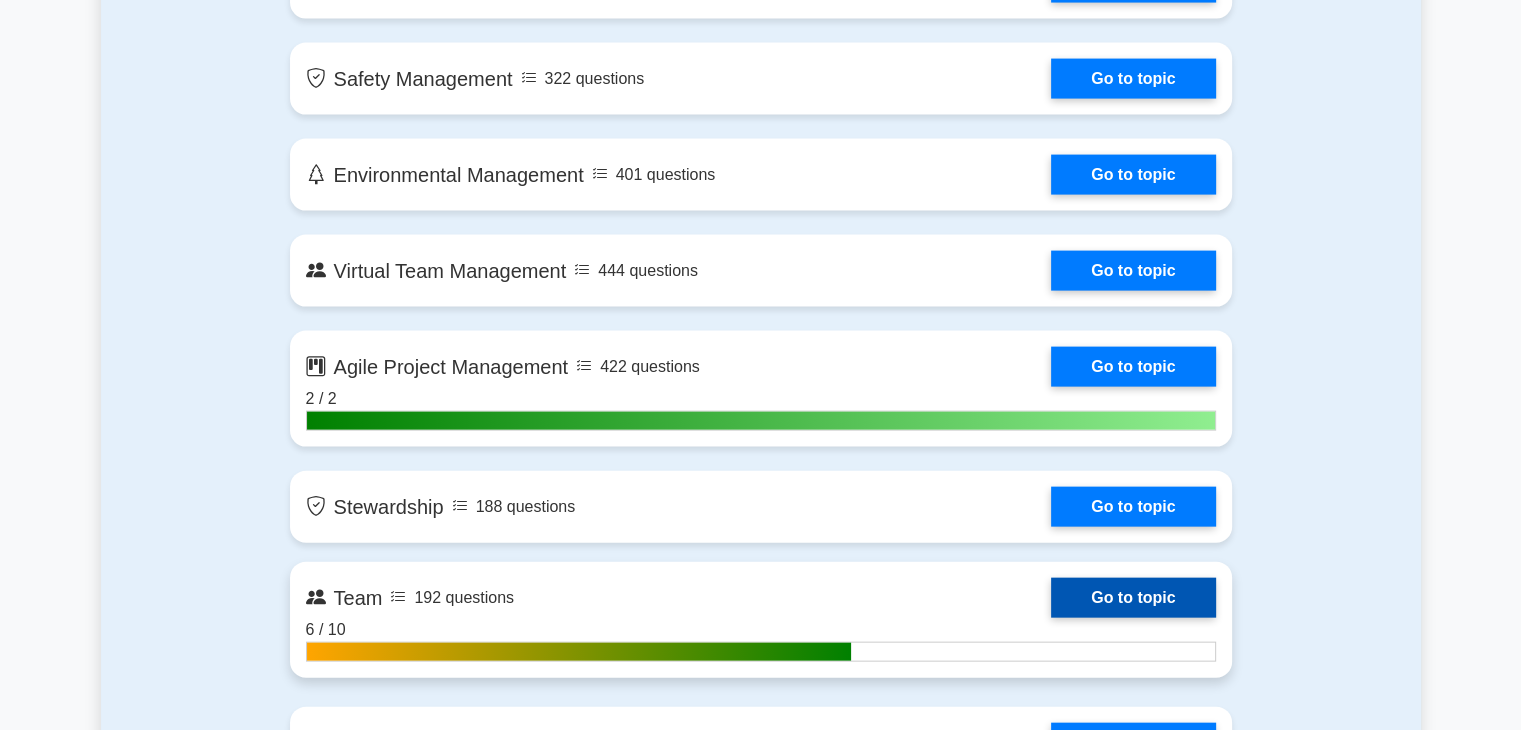 click on "Go to topic" at bounding box center (1133, 598) 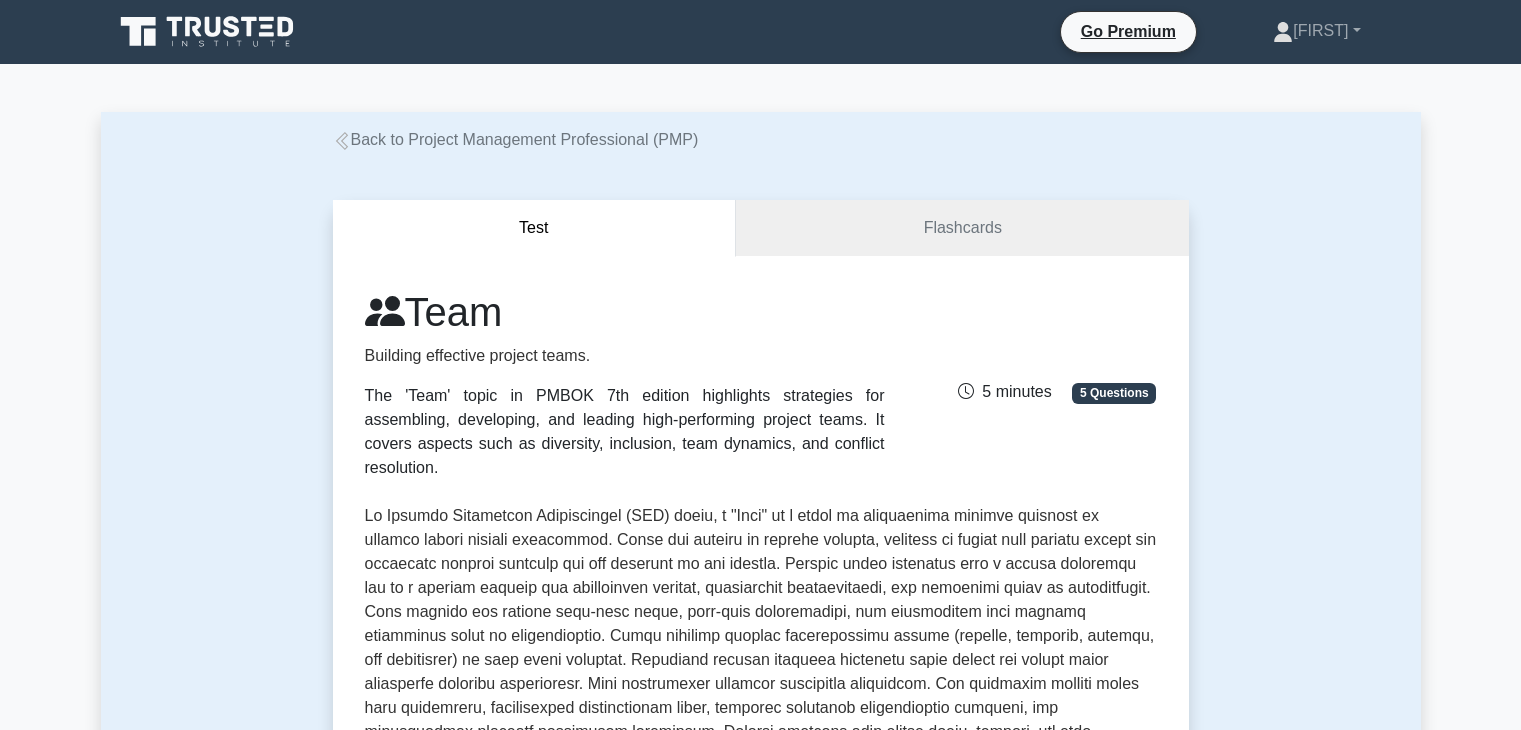 scroll, scrollTop: 0, scrollLeft: 0, axis: both 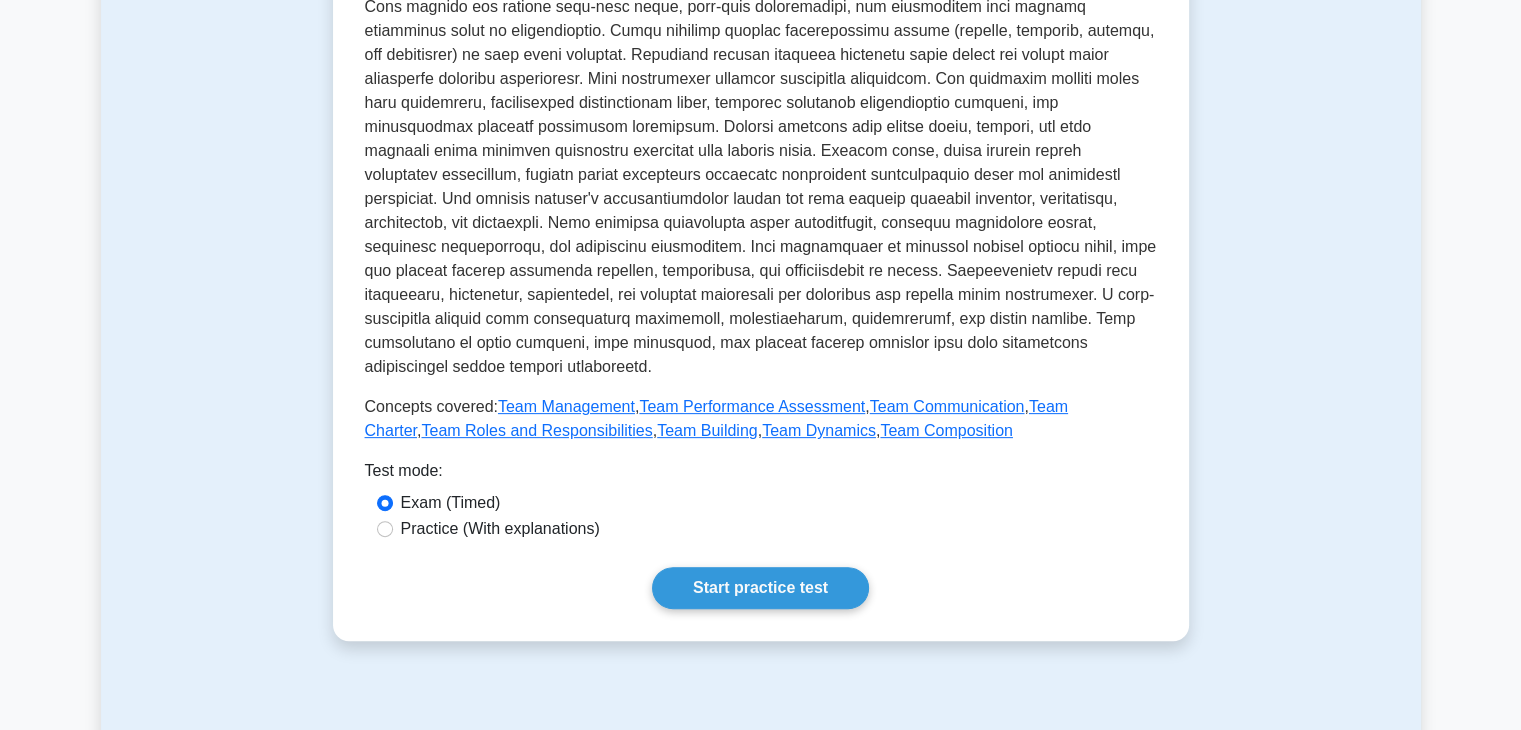 drag, startPoint x: 709, startPoint y: 553, endPoint x: 656, endPoint y: 546, distance: 53.460266 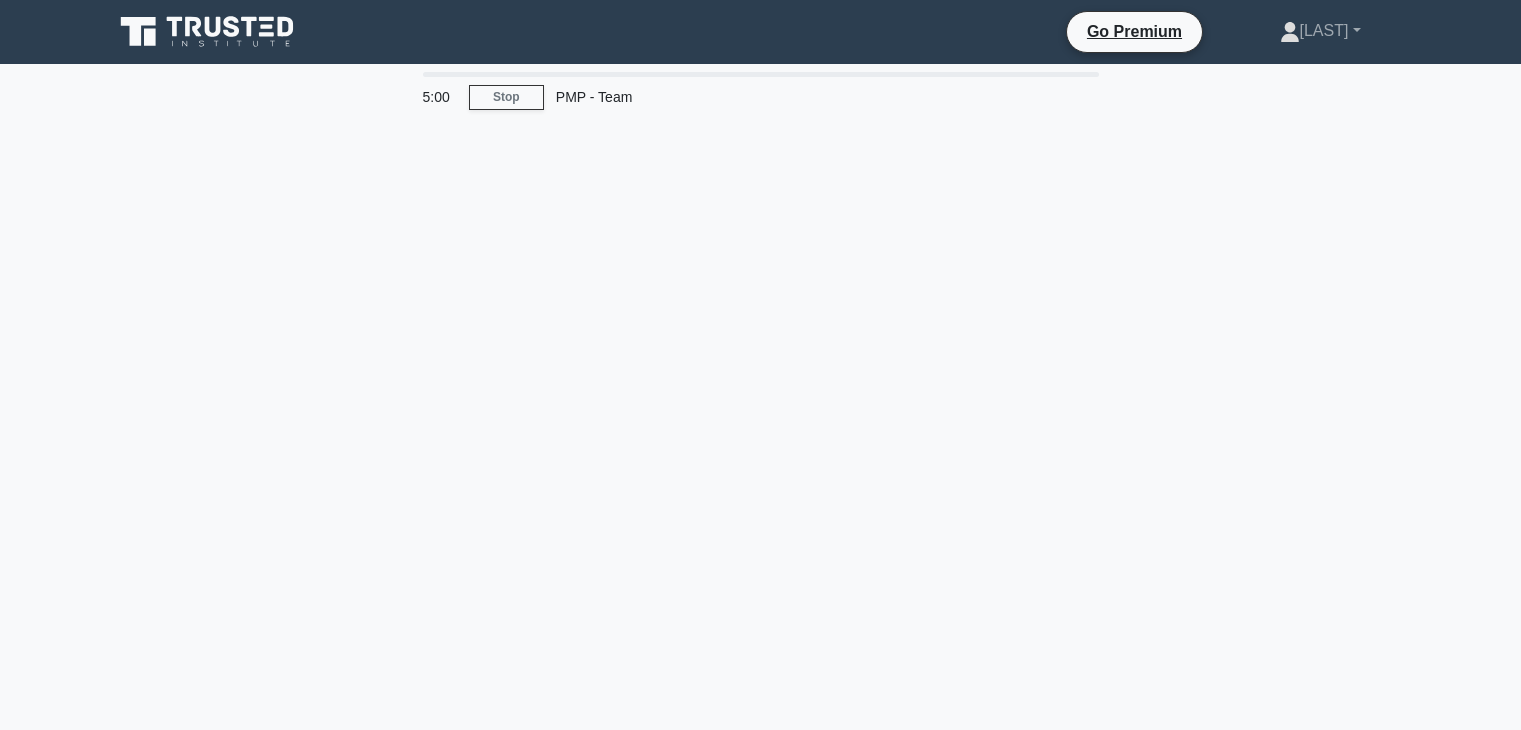scroll, scrollTop: 0, scrollLeft: 0, axis: both 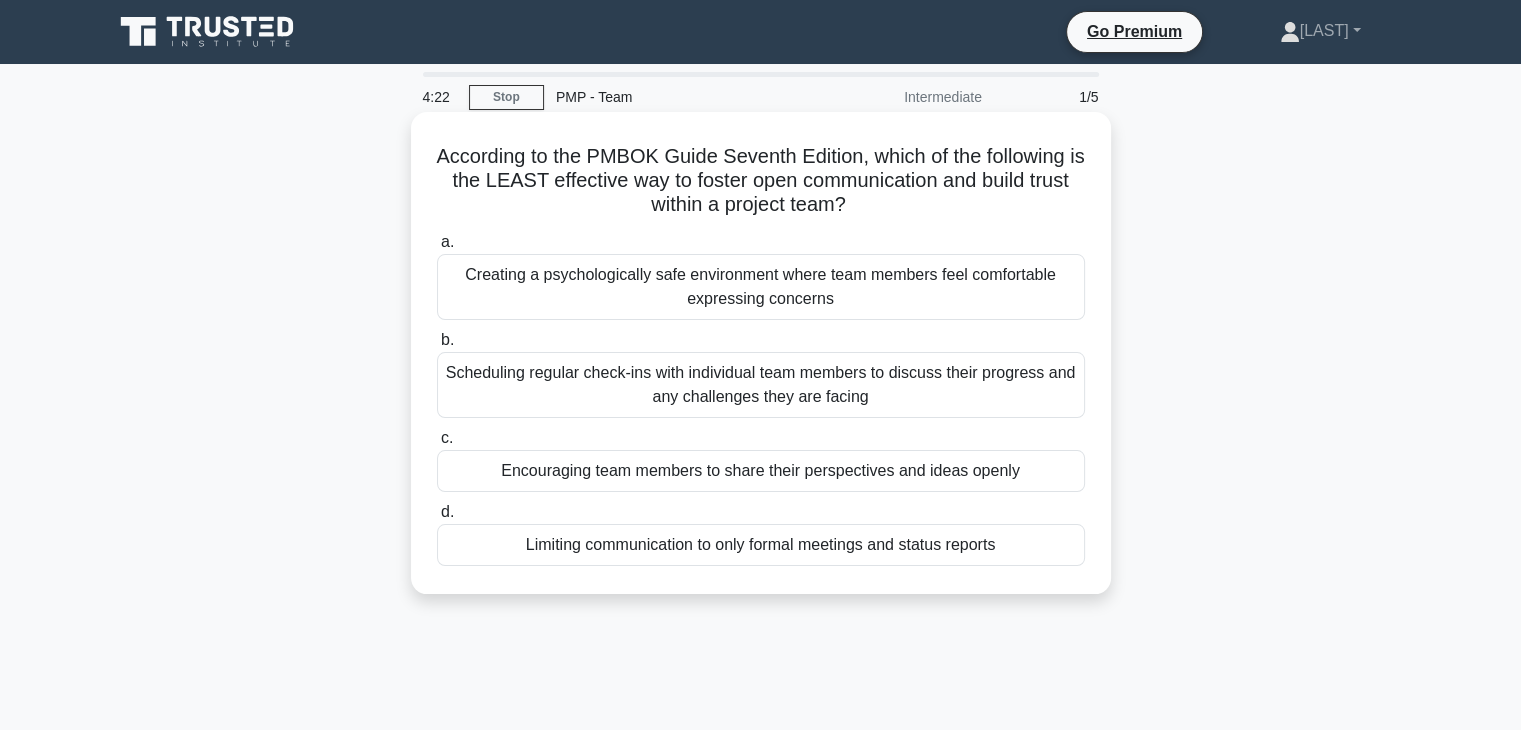 click on "Creating a psychologically safe environment where team members feel comfortable expressing concerns" at bounding box center (761, 287) 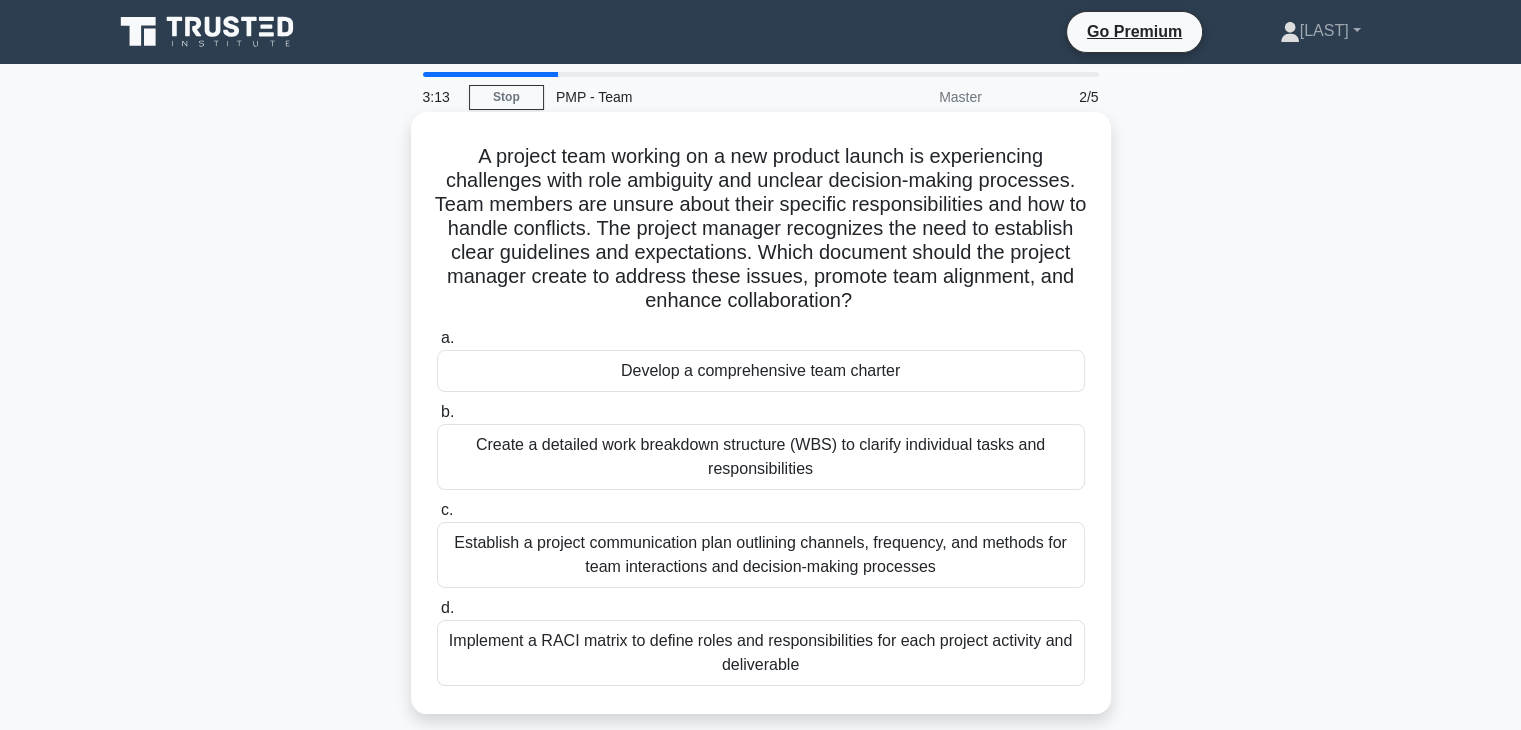 click on "Establish a project communication plan outlining channels, frequency, and methods for team interactions and decision-making processes" at bounding box center [761, 555] 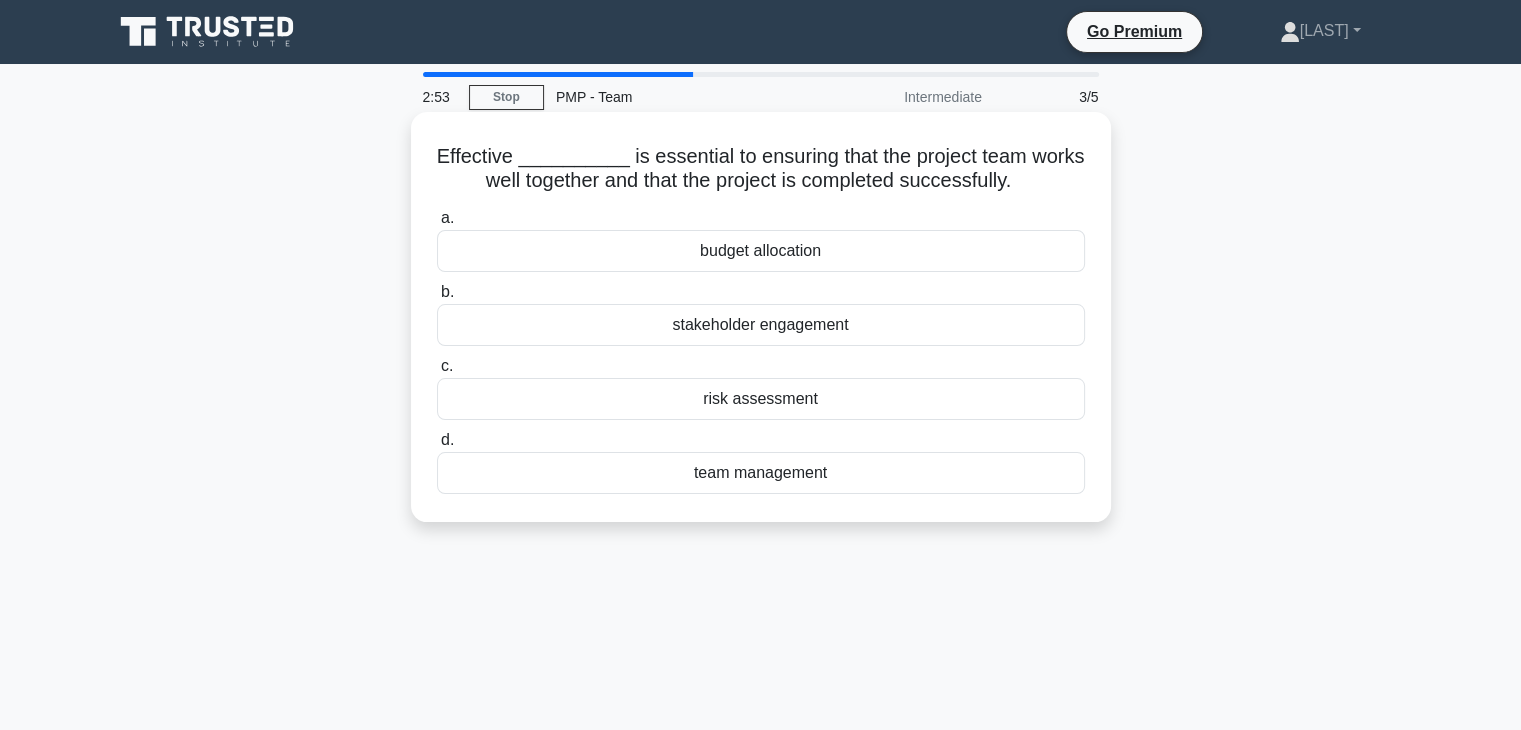 click on "team management" at bounding box center [761, 473] 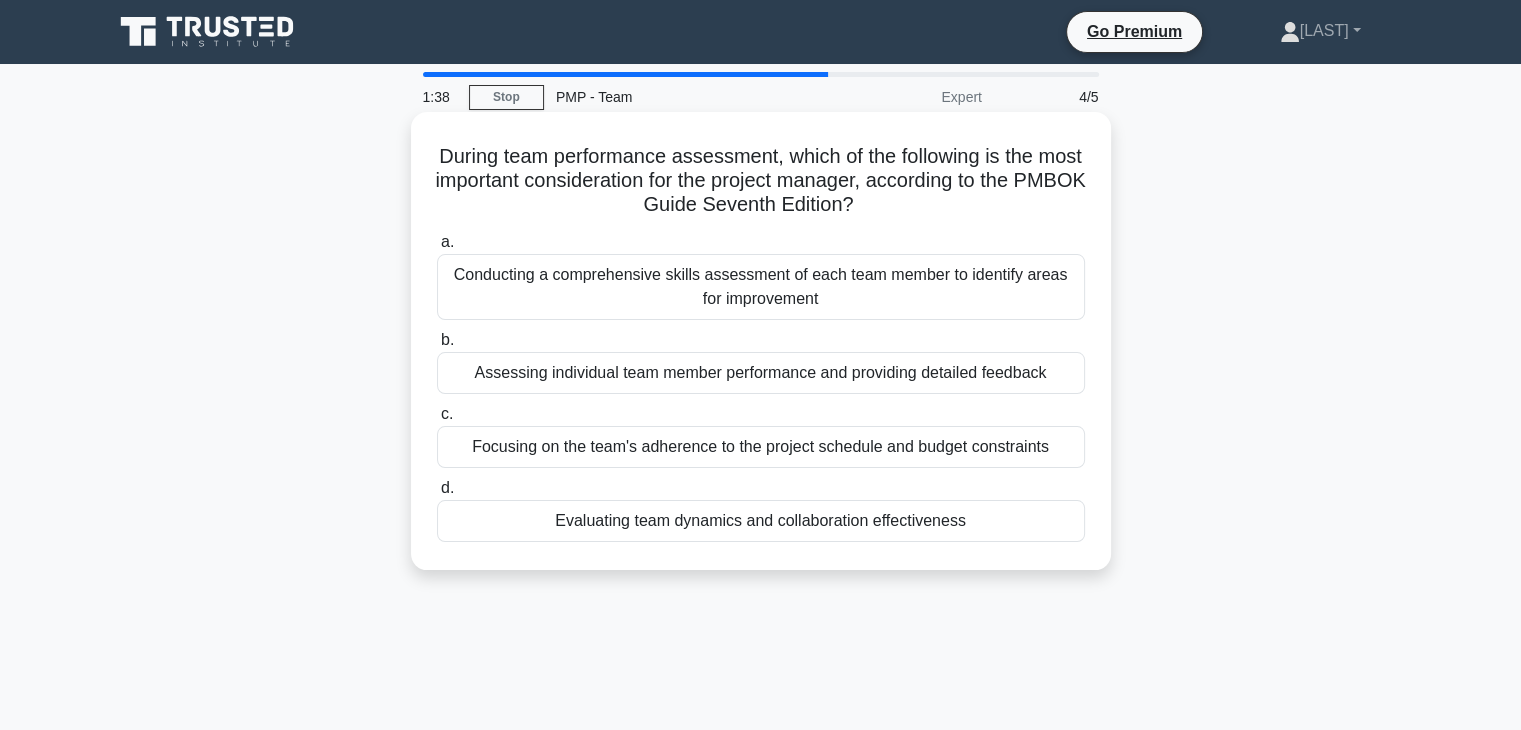 click on "Evaluating team dynamics and collaboration effectiveness" at bounding box center (761, 521) 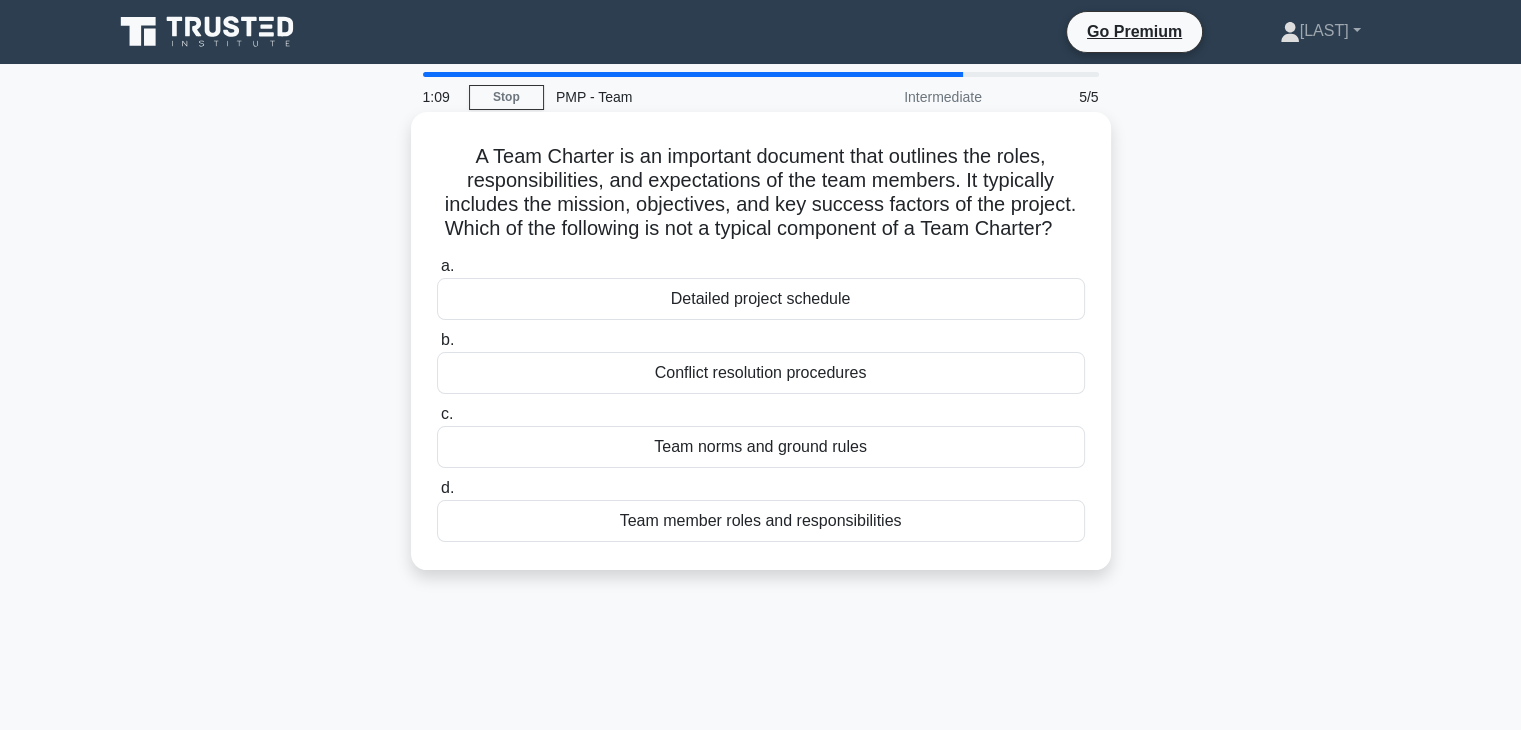 click on "Conflict resolution procedures" at bounding box center [761, 373] 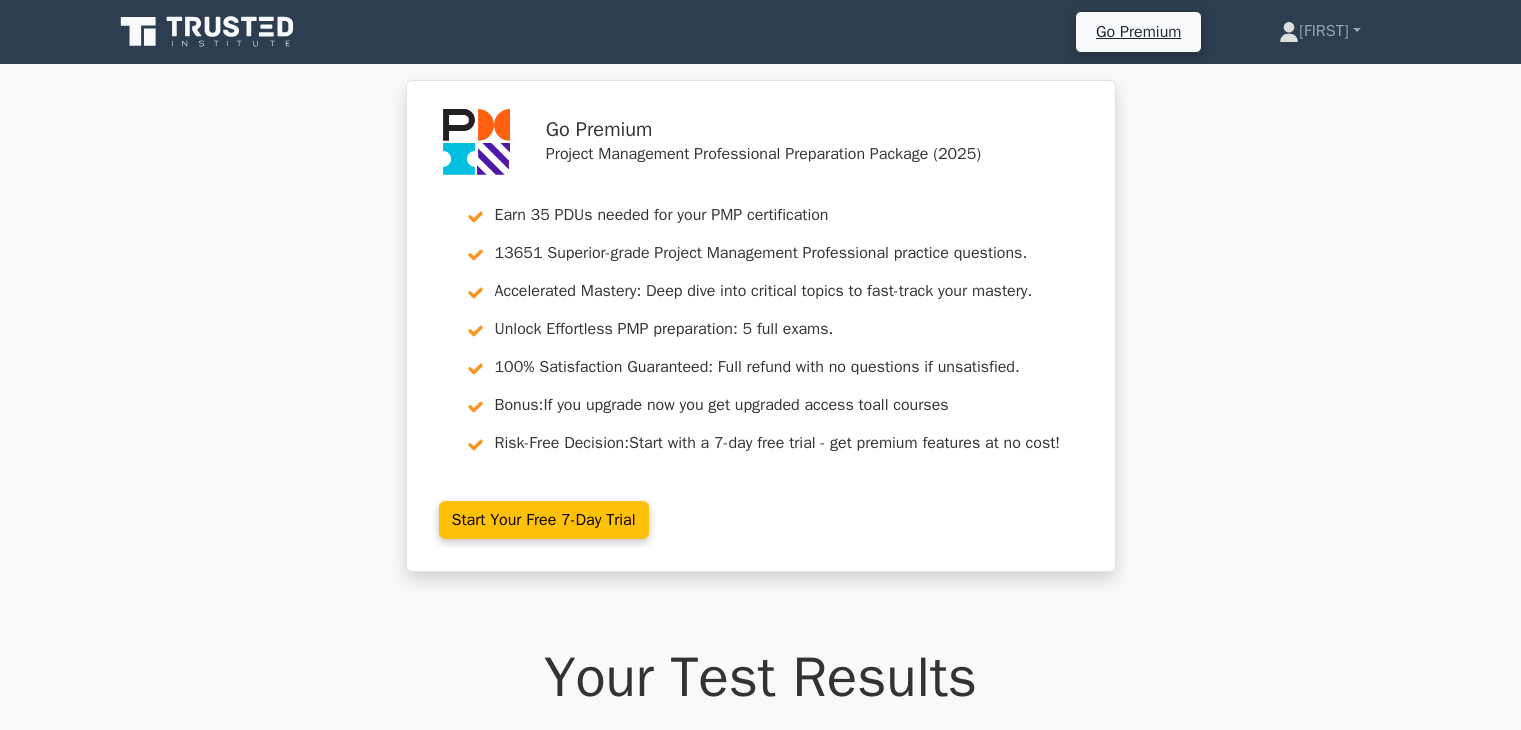 scroll, scrollTop: 400, scrollLeft: 0, axis: vertical 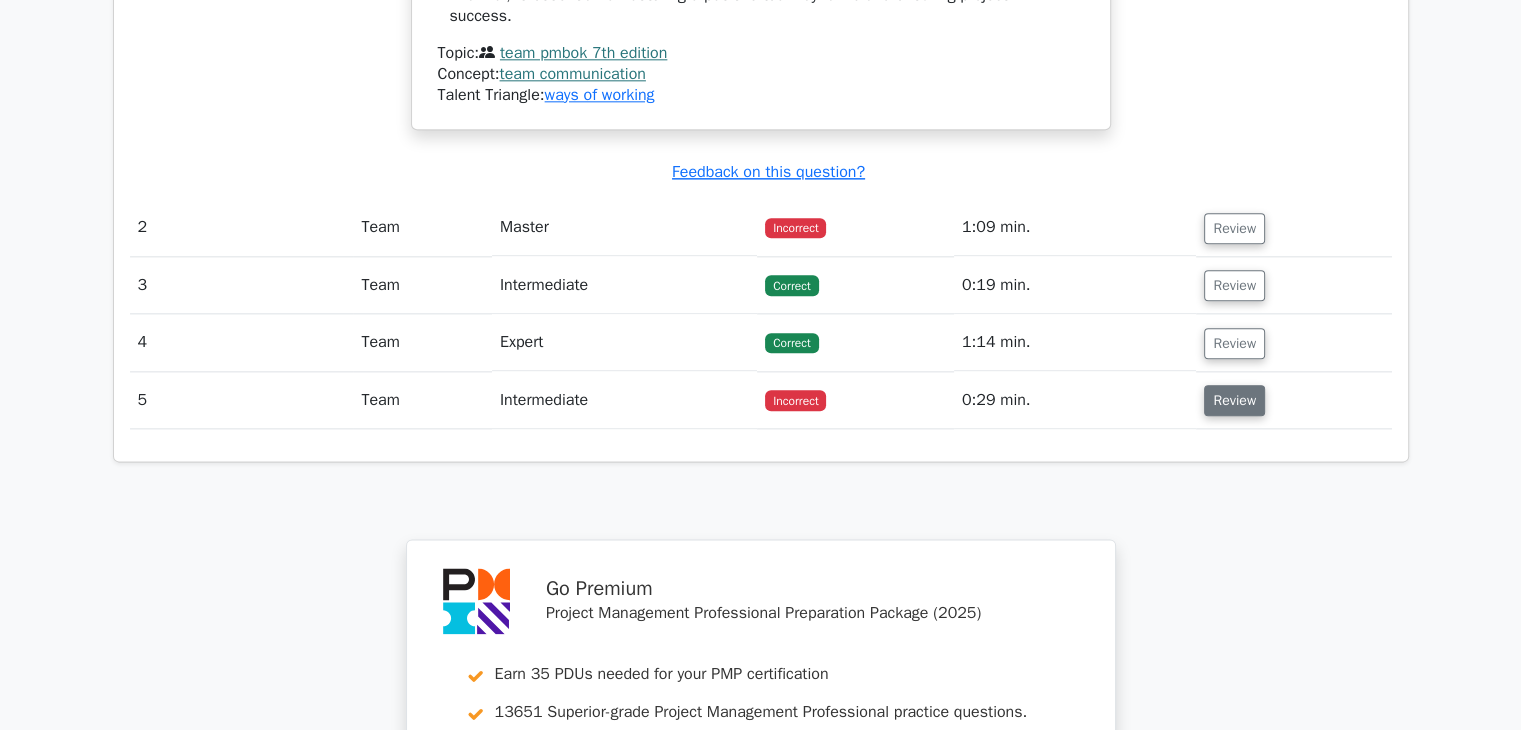click on "Review" at bounding box center (1234, 400) 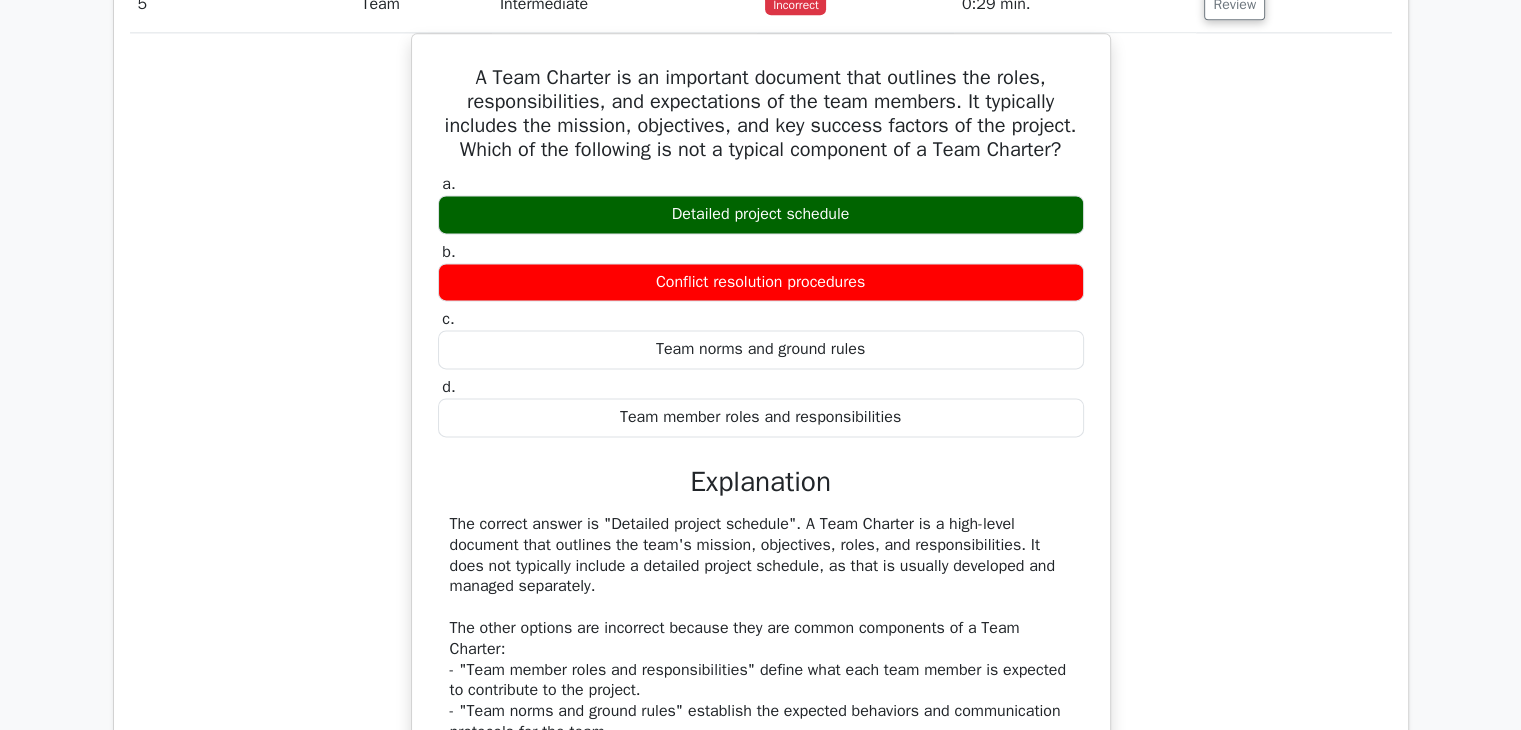 scroll, scrollTop: 3000, scrollLeft: 0, axis: vertical 